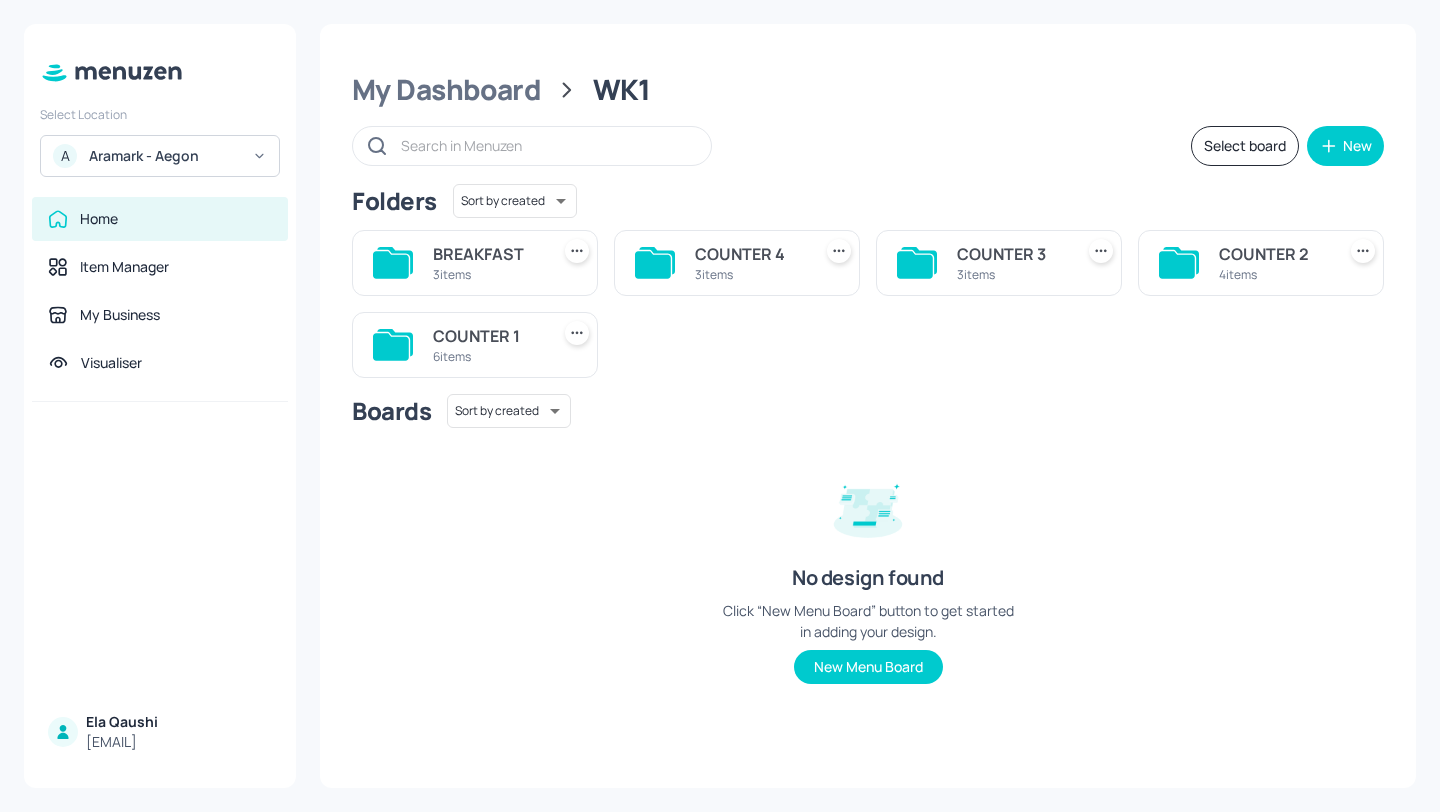 scroll, scrollTop: 0, scrollLeft: 0, axis: both 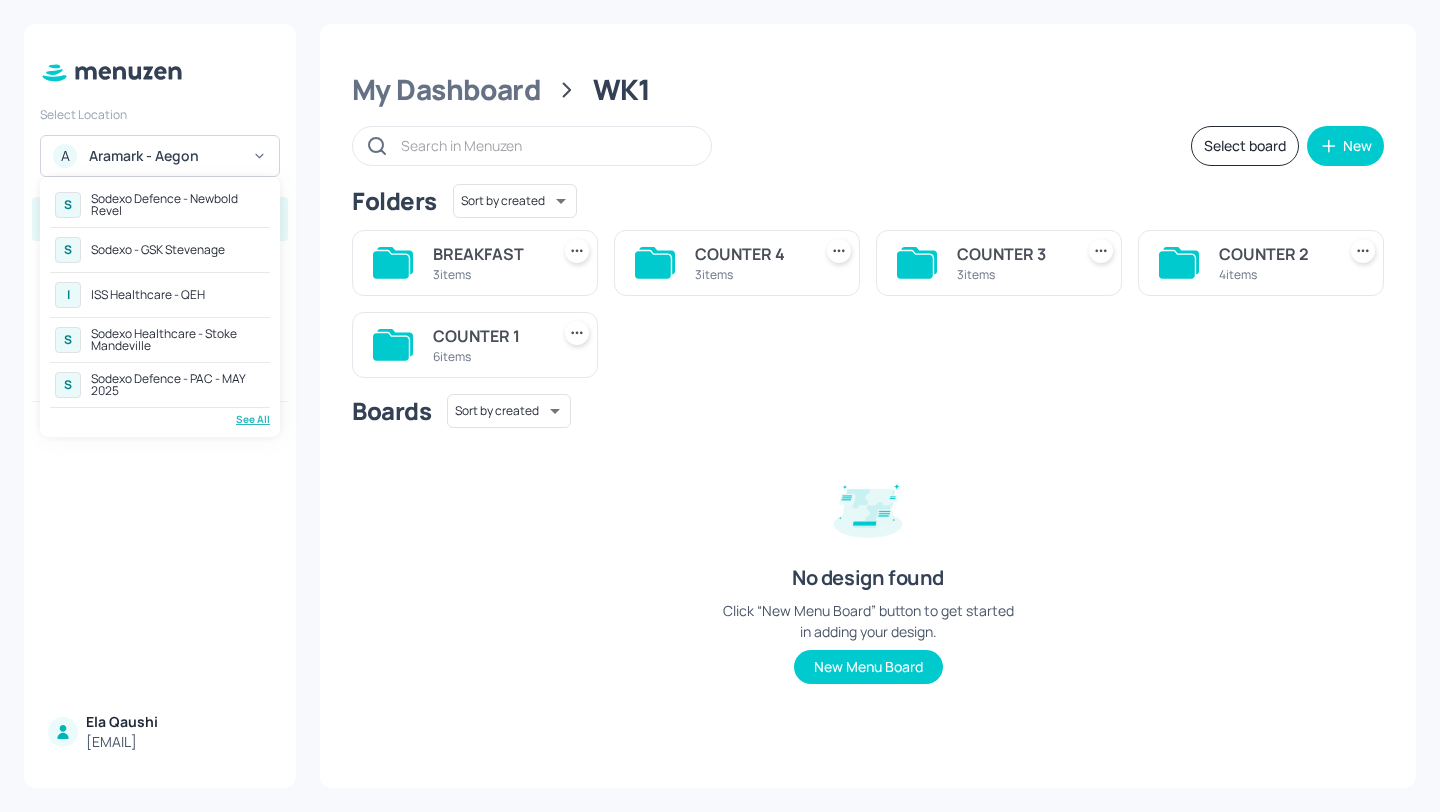 click on "See All" at bounding box center [160, 419] 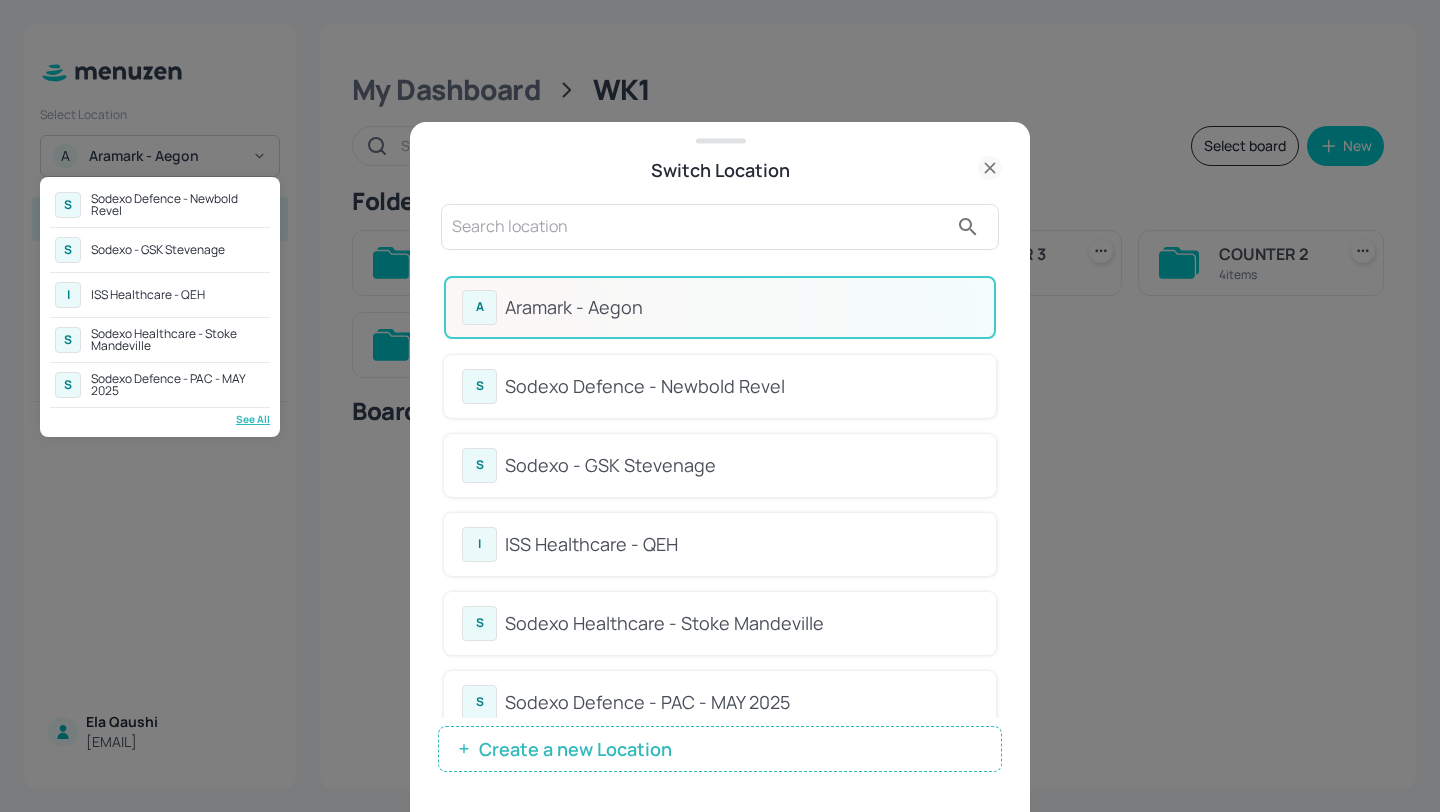 drag, startPoint x: 998, startPoint y: 298, endPoint x: 998, endPoint y: 317, distance: 19 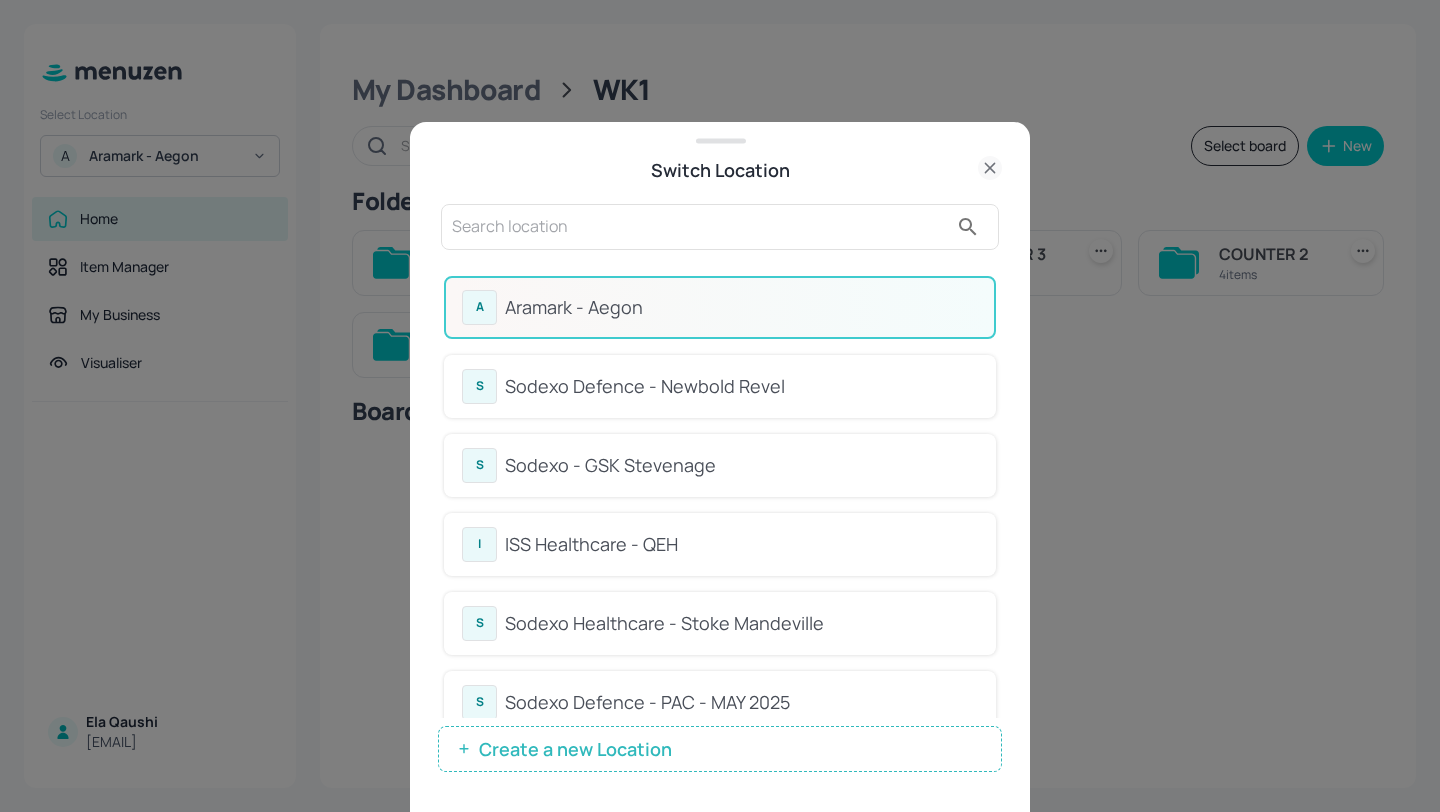 drag, startPoint x: 998, startPoint y: 317, endPoint x: 992, endPoint y: 374, distance: 57.31492 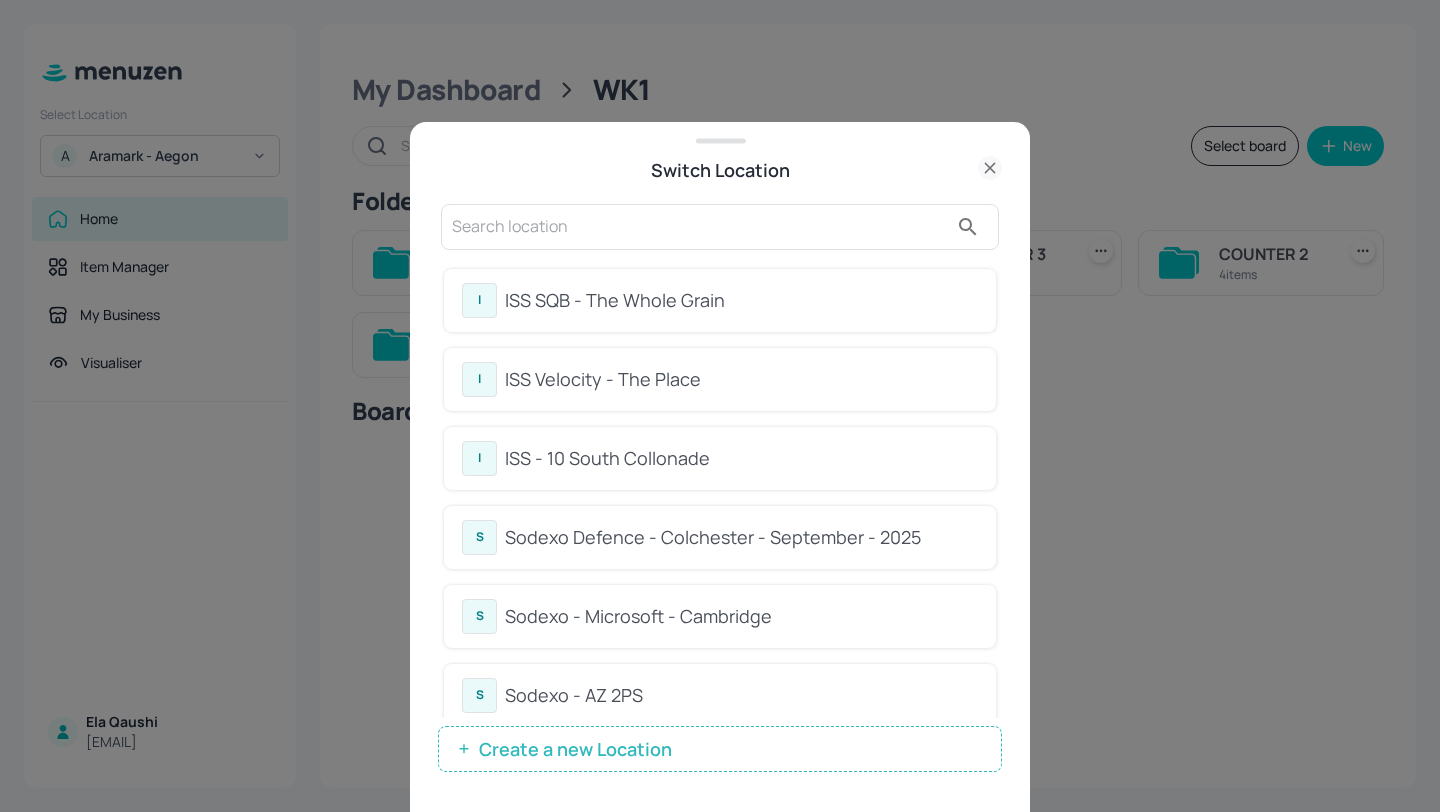 scroll, scrollTop: 1043, scrollLeft: 0, axis: vertical 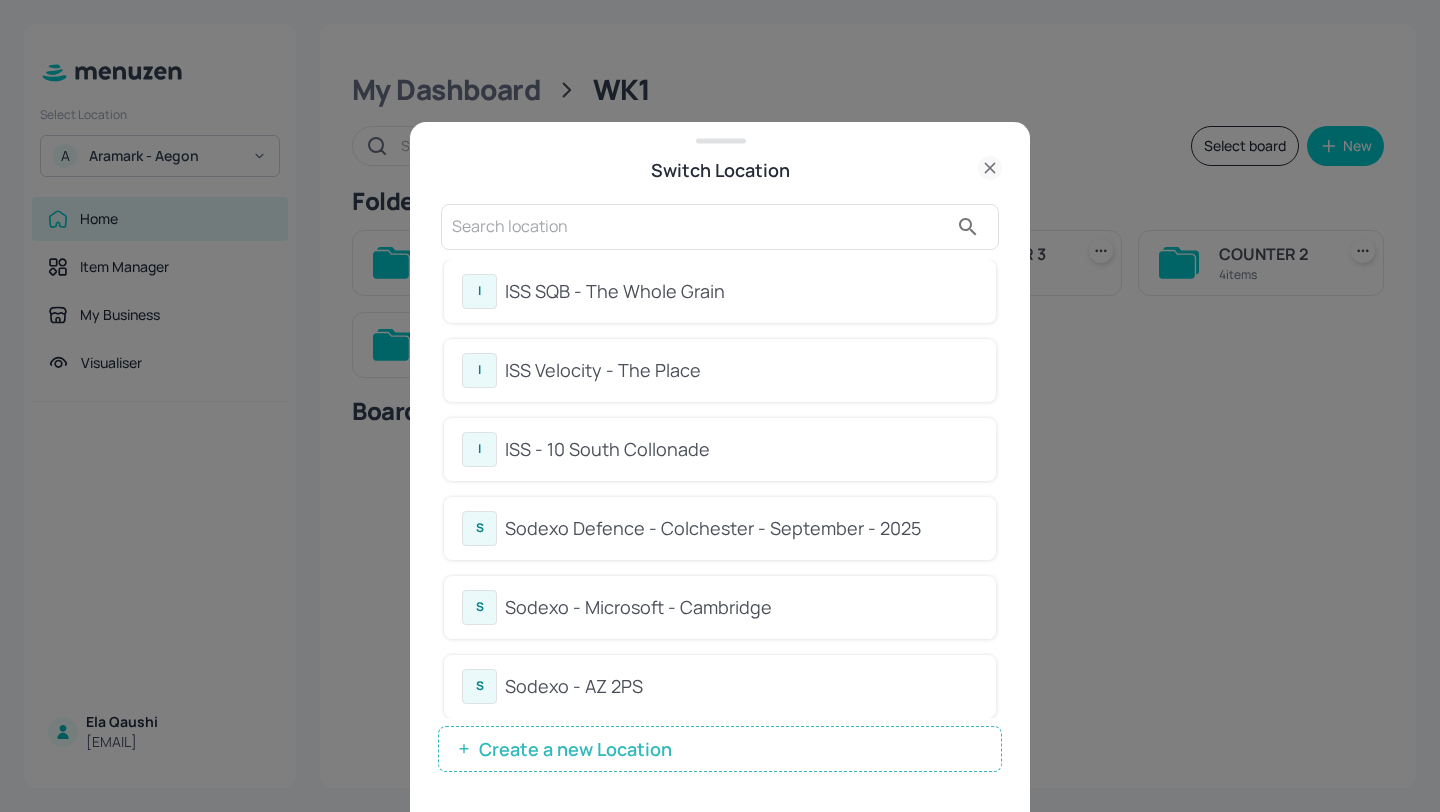 click at bounding box center (700, 227) 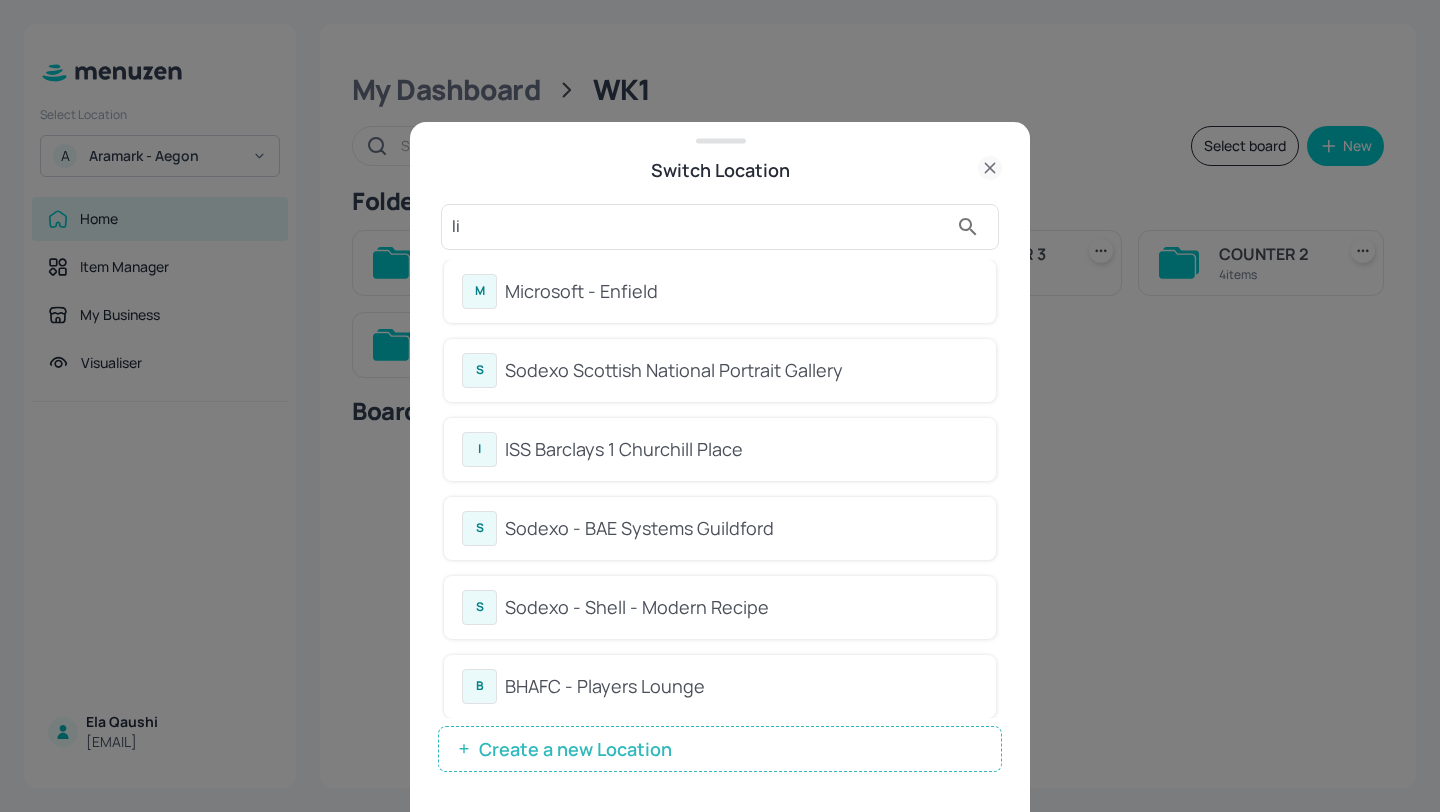 scroll, scrollTop: 0, scrollLeft: 0, axis: both 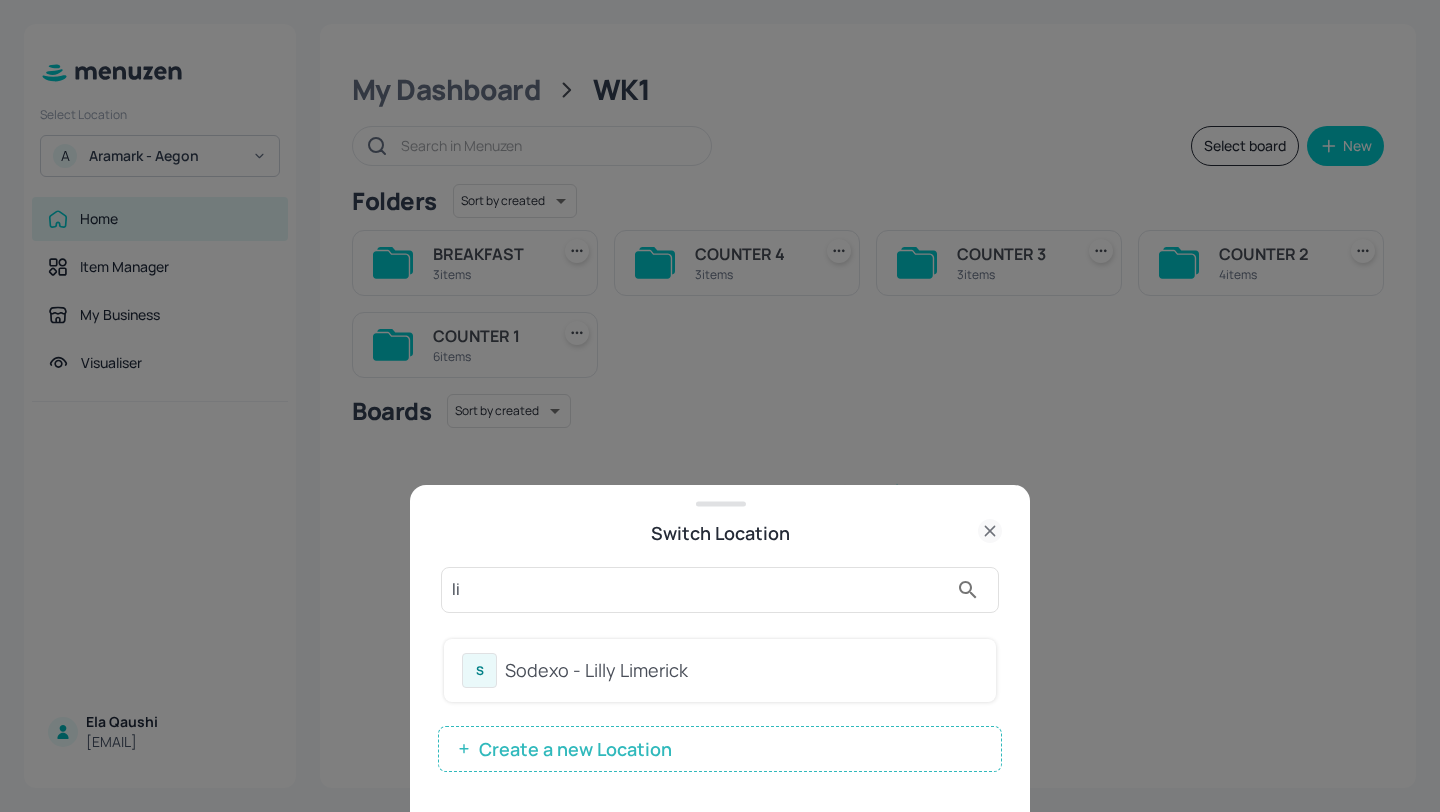 type on "li" 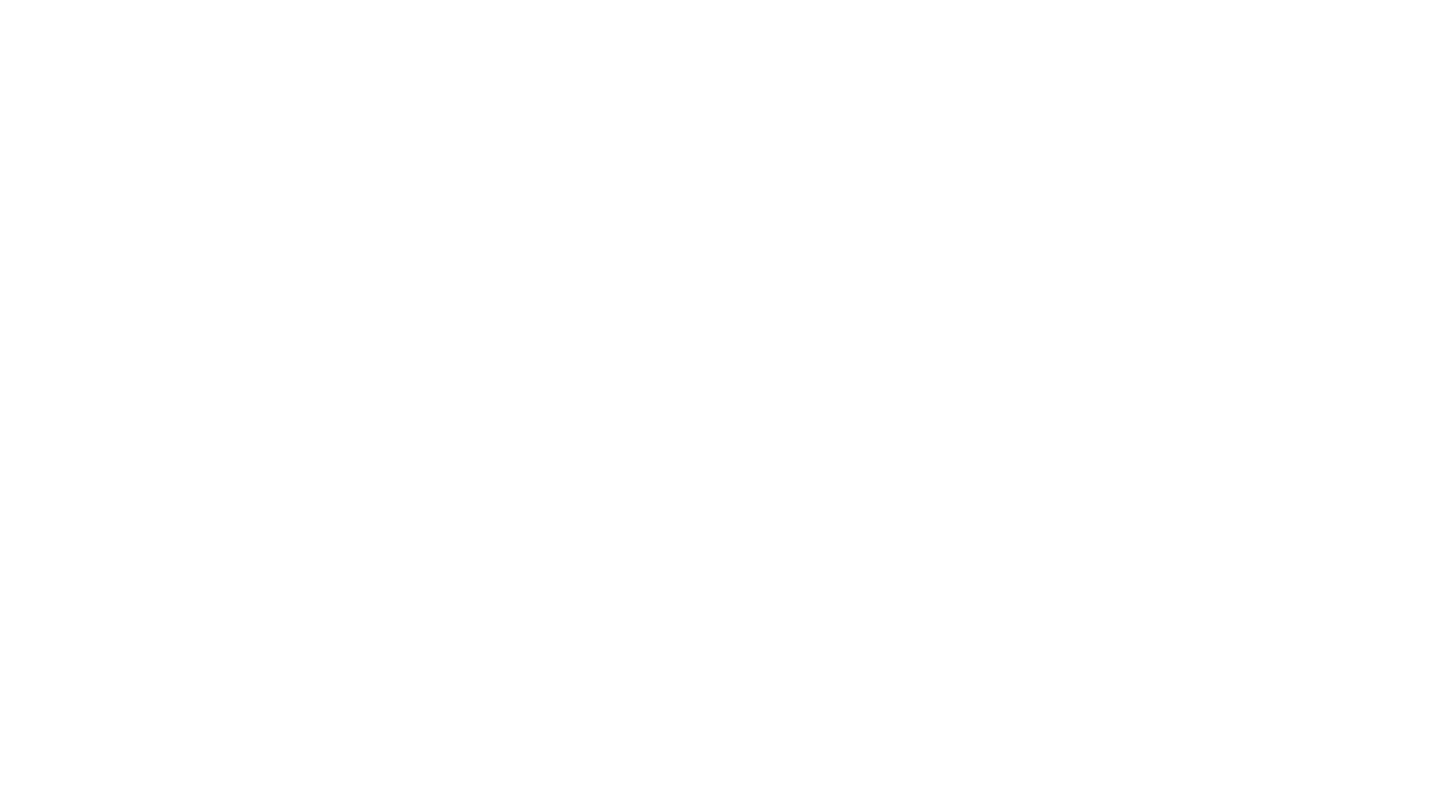 scroll, scrollTop: 0, scrollLeft: 0, axis: both 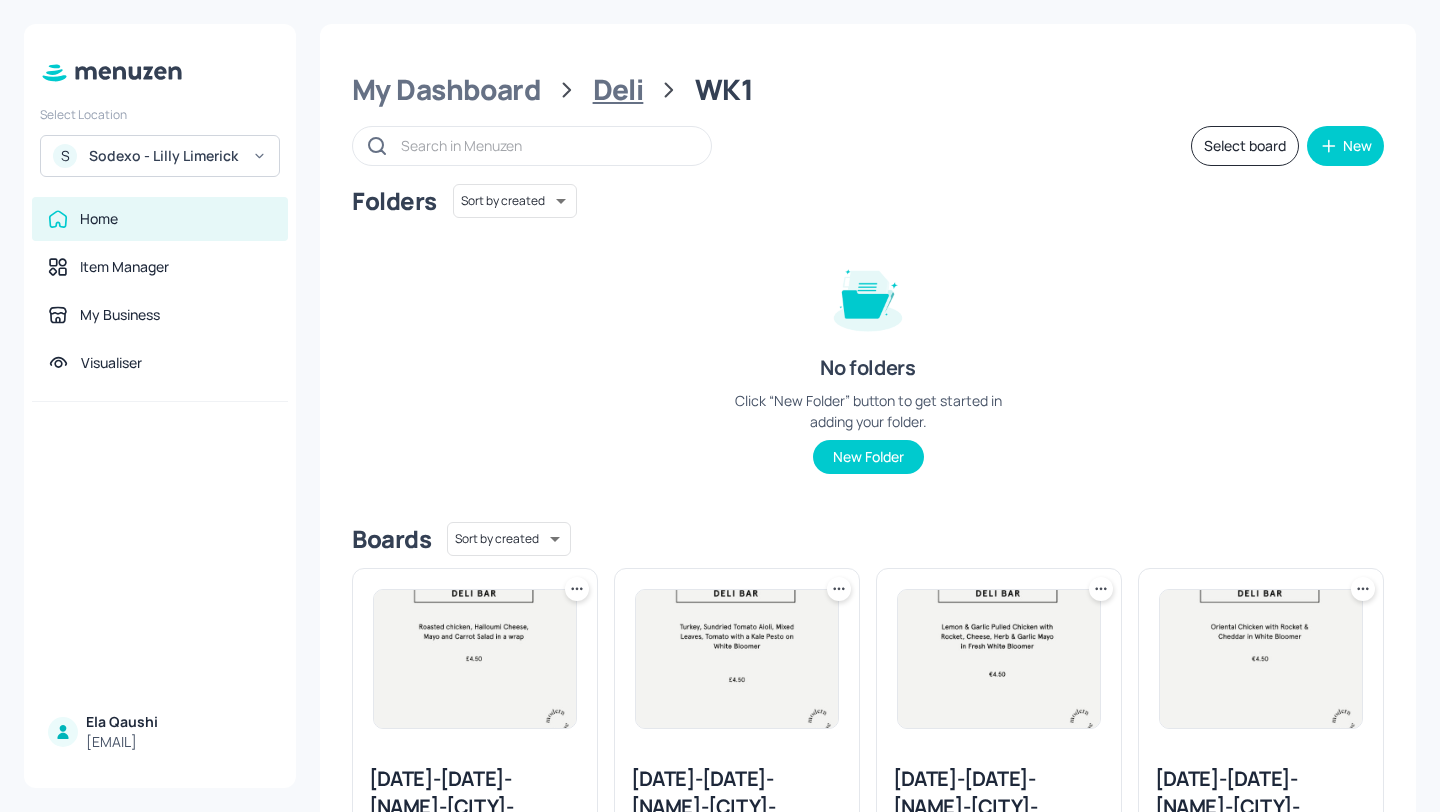 click on "Deli" at bounding box center (618, 90) 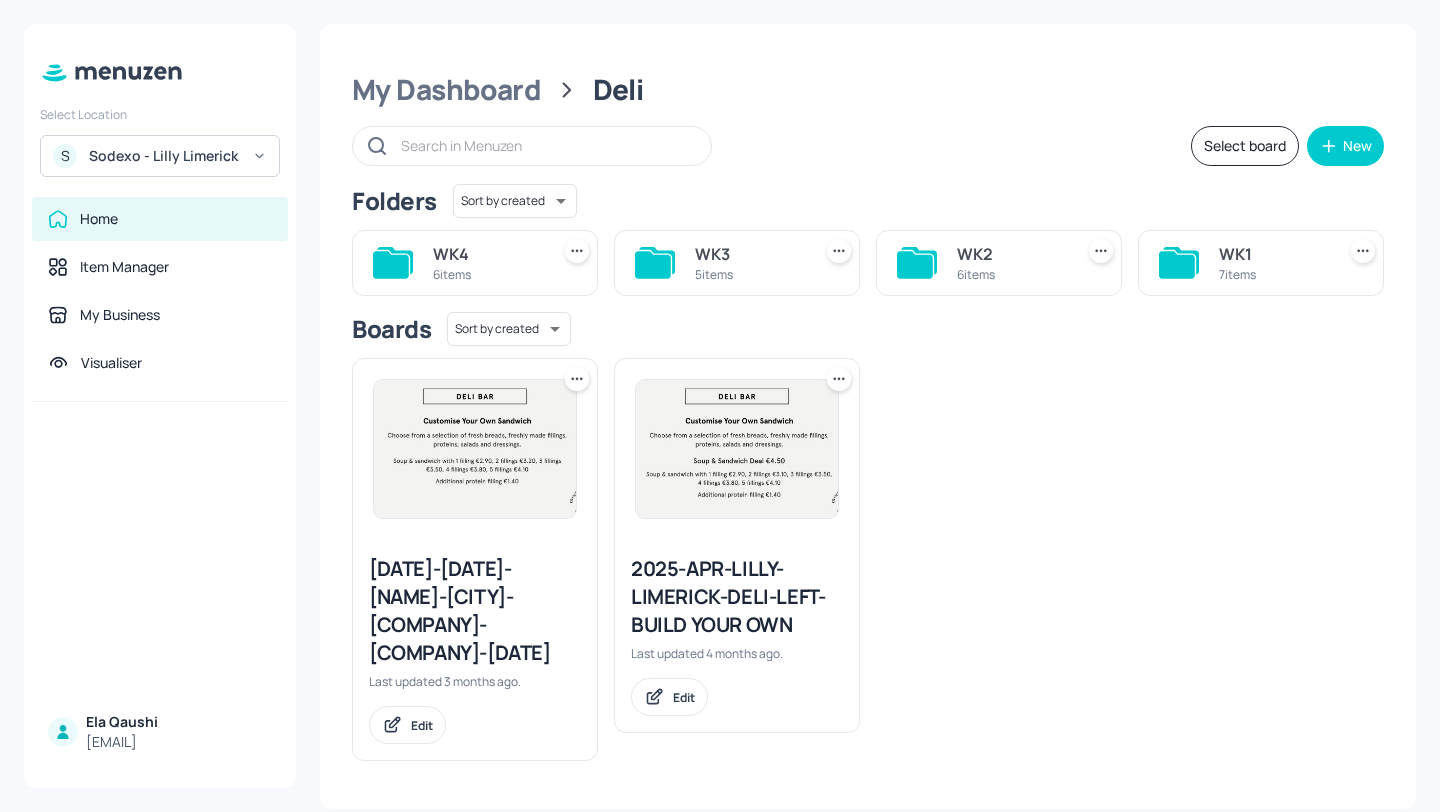 click on "WK2" at bounding box center (1011, 254) 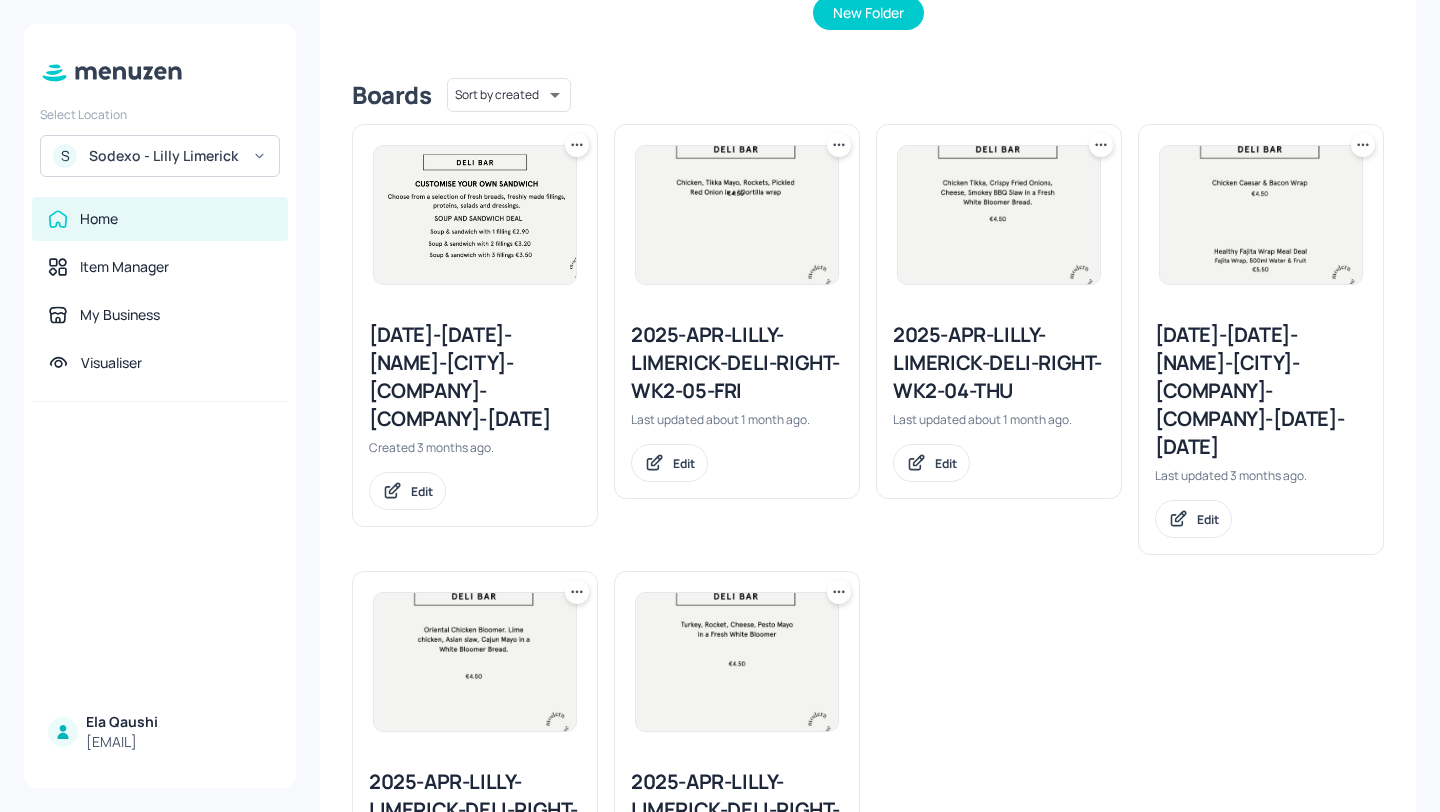 scroll, scrollTop: 570, scrollLeft: 0, axis: vertical 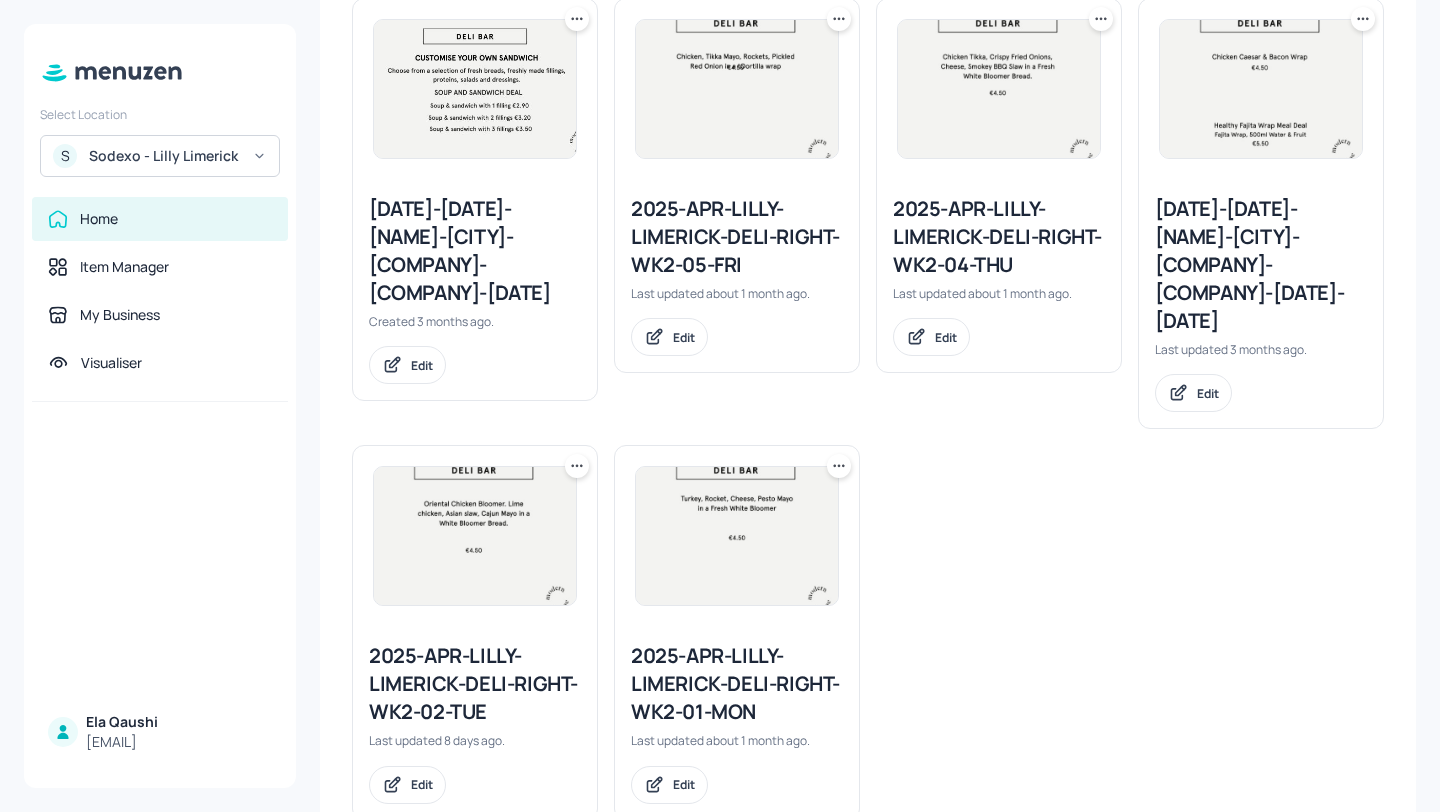 click on "2025-APR-LILLY-LIMERICK-DELI-RIGHT-WK2-02-TUE" at bounding box center [475, 684] 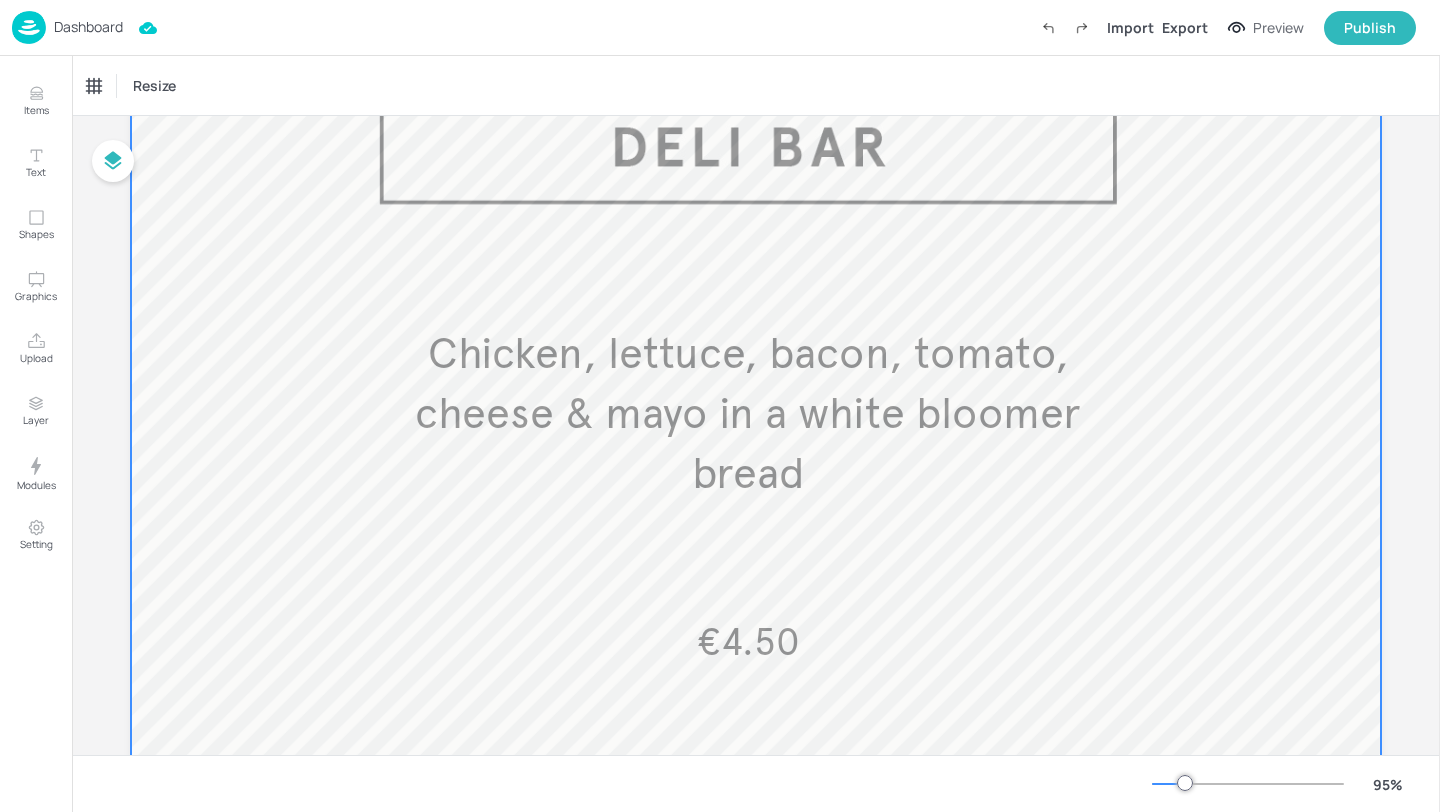 scroll, scrollTop: 0, scrollLeft: 0, axis: both 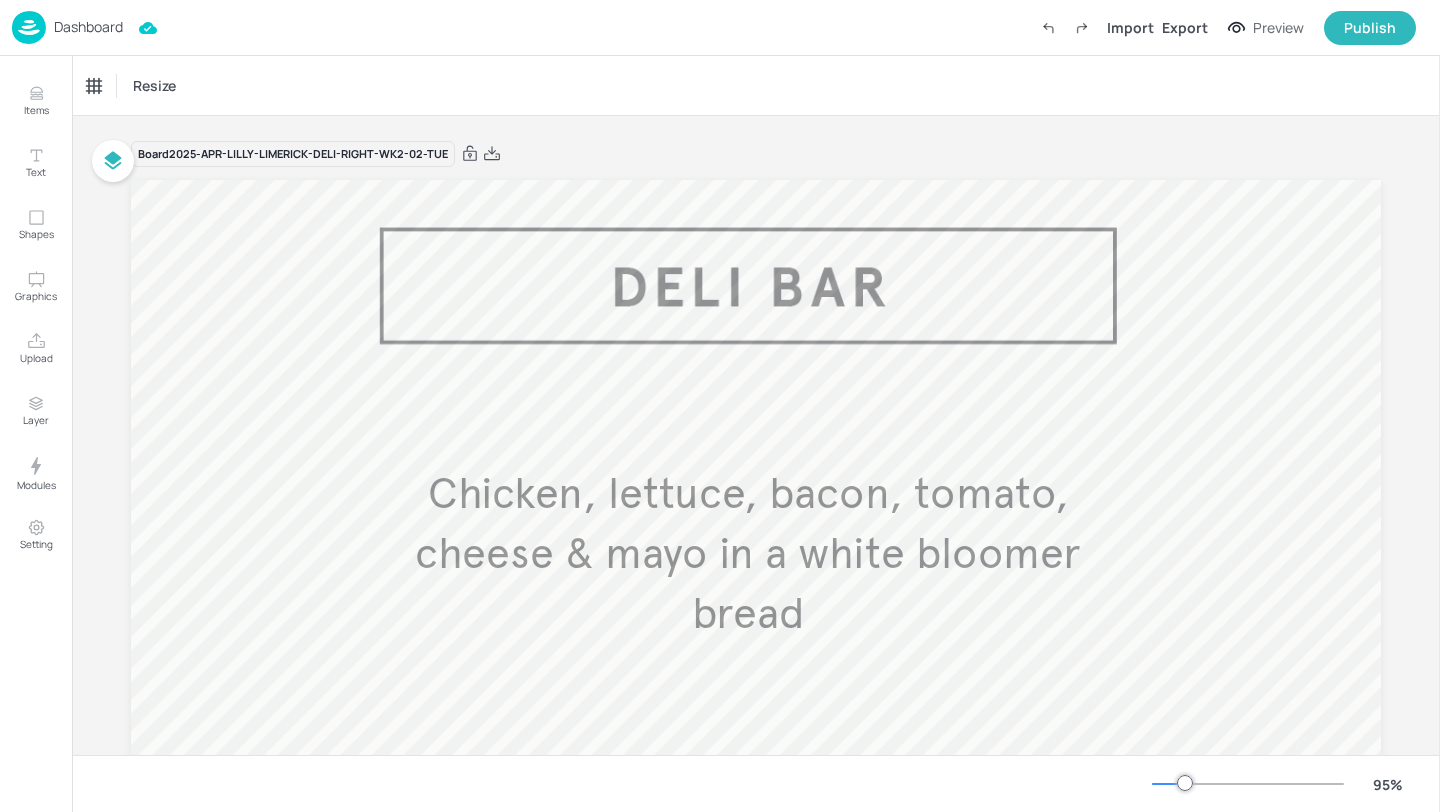 click on "Dashboard" at bounding box center [88, 27] 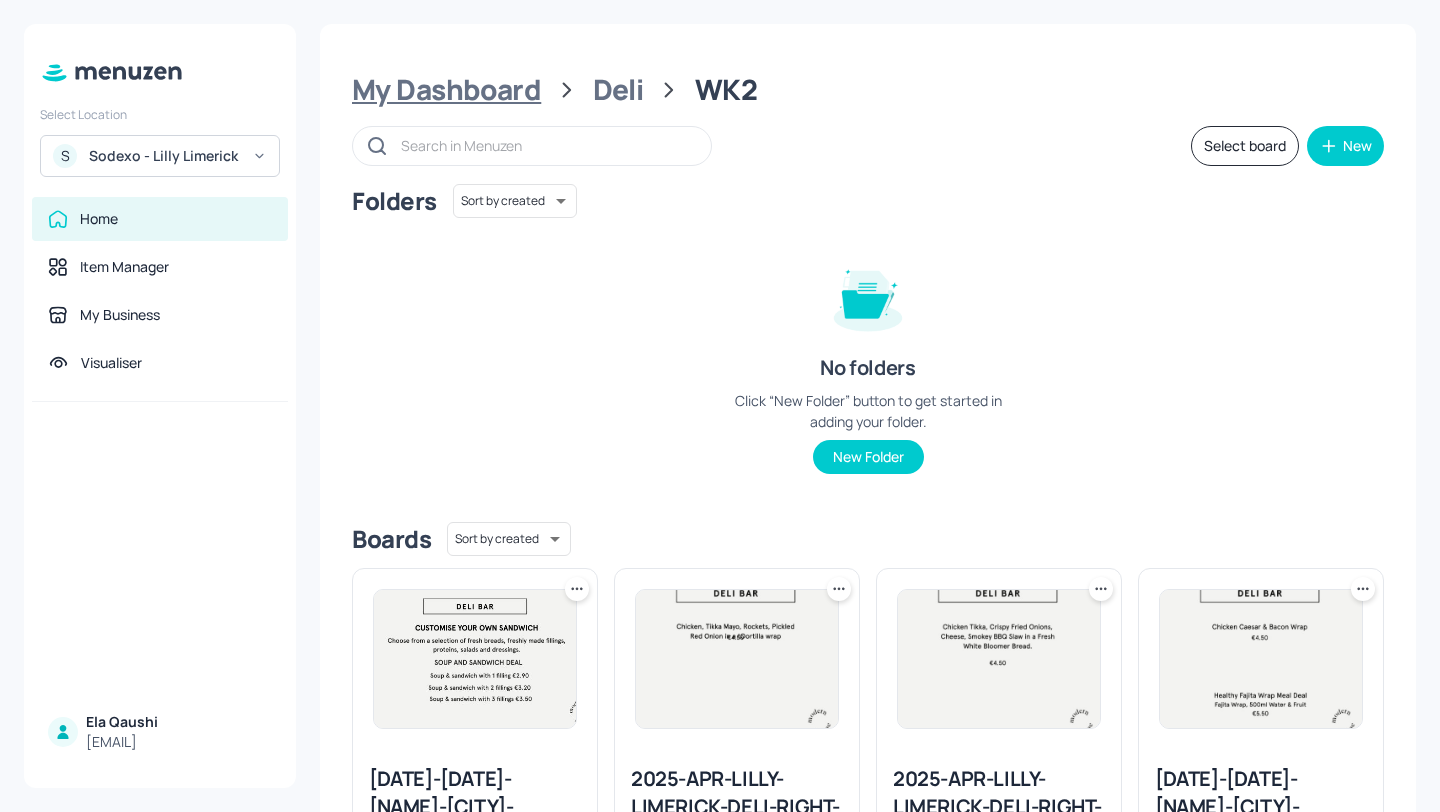 click on "My Dashboard" at bounding box center (446, 90) 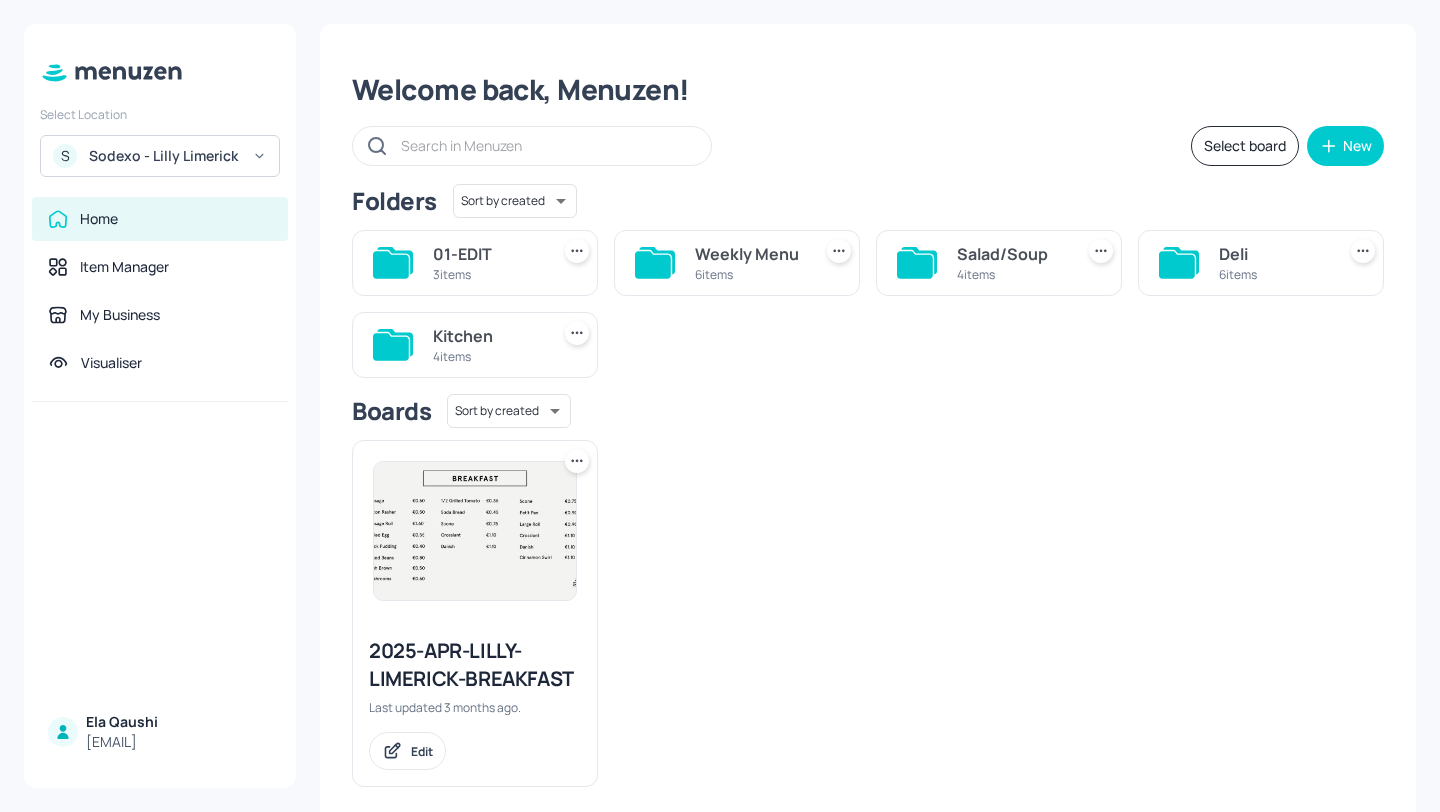click on "4  items" at bounding box center (487, 356) 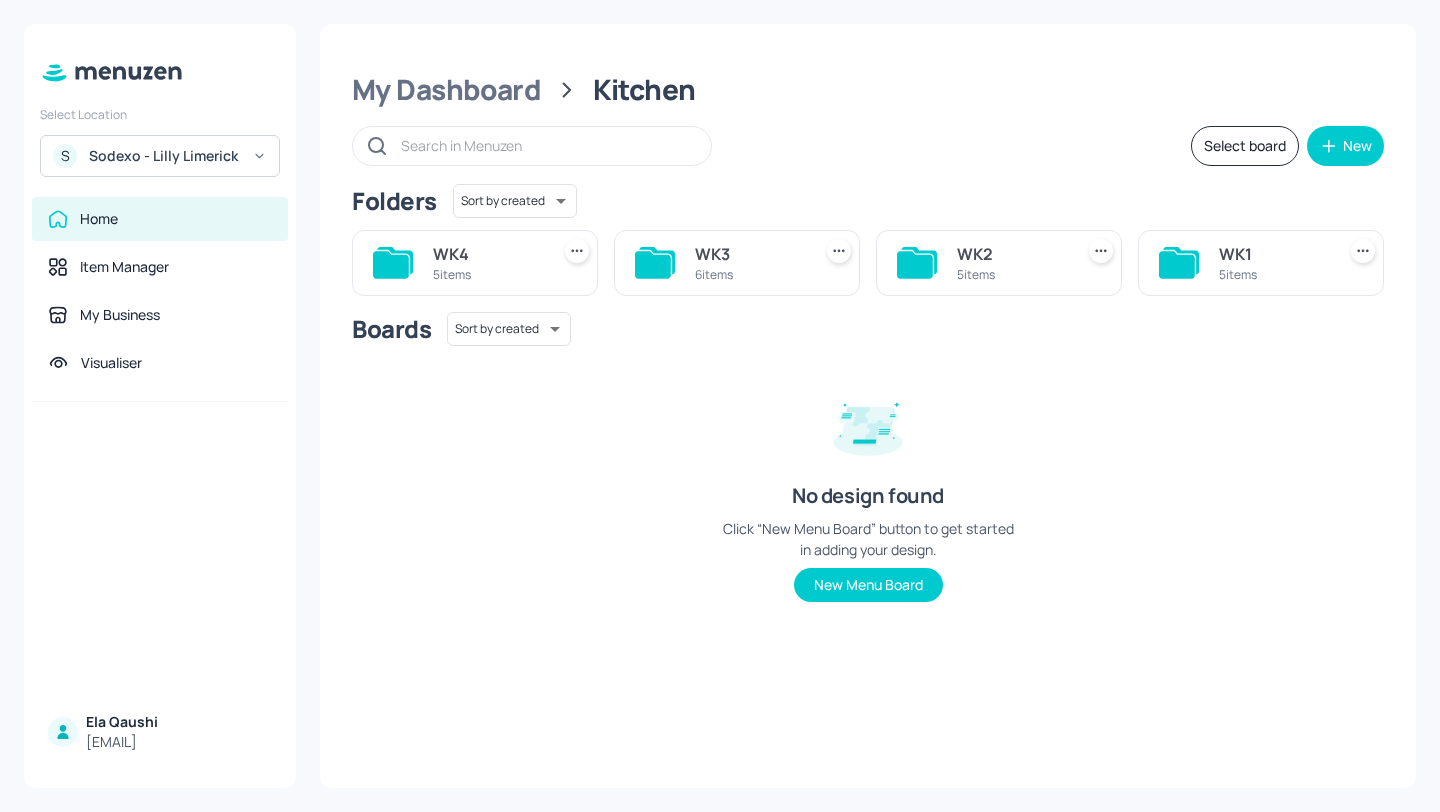 click on "WK2" at bounding box center [1011, 254] 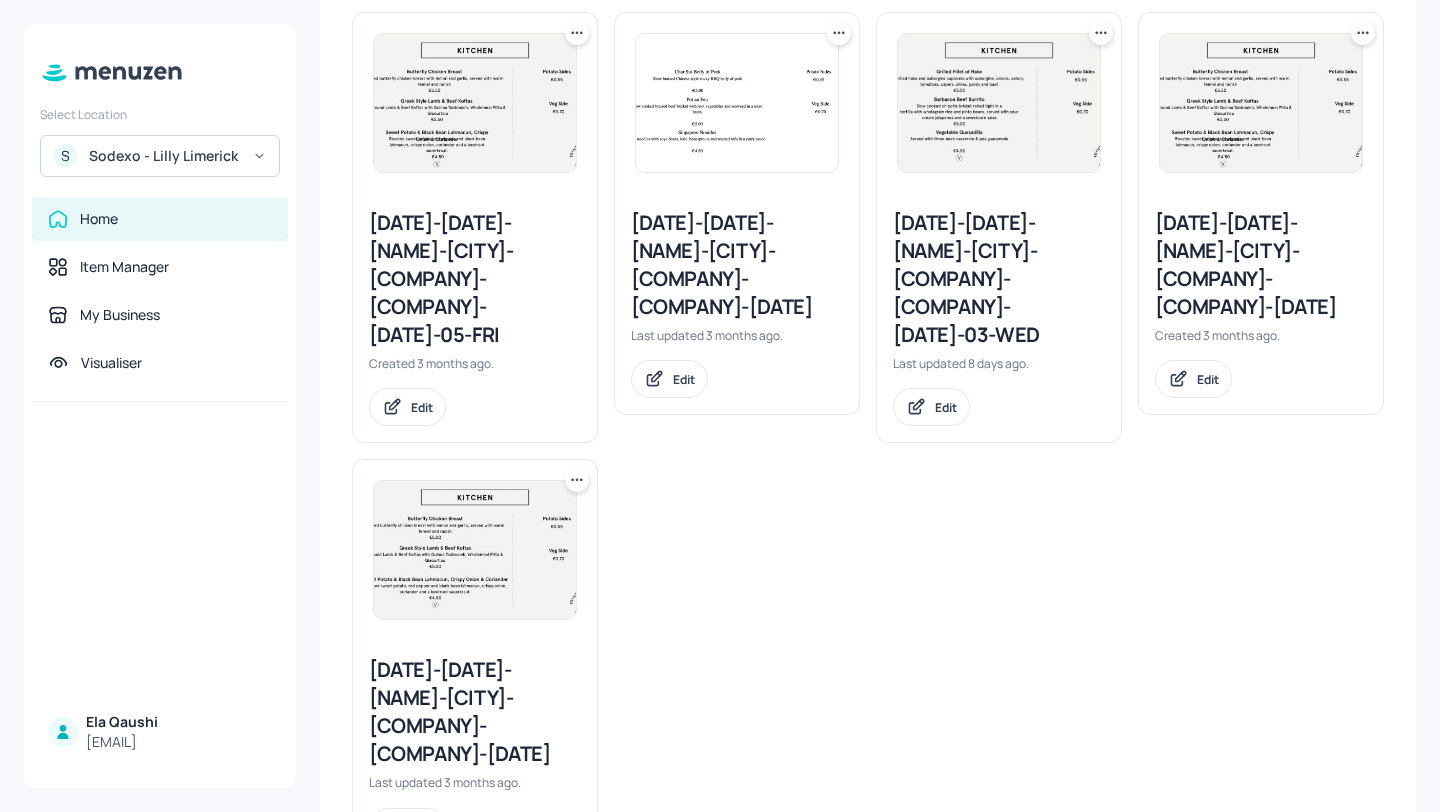 scroll, scrollTop: 560, scrollLeft: 0, axis: vertical 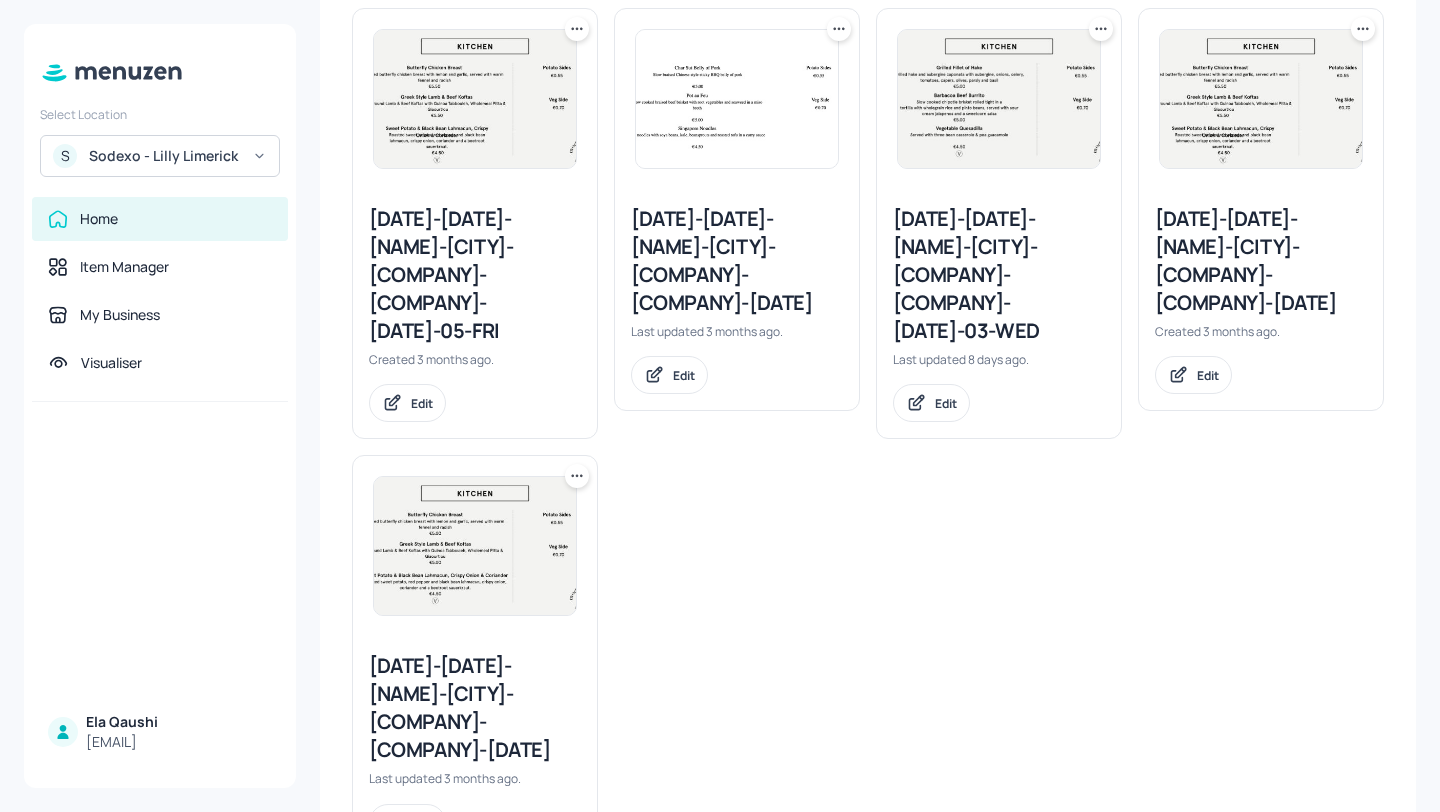 click on "2025-APR-LILLY-LIMERICK-KITCHEN-WK2-02-TUE" at bounding box center (1261, 261) 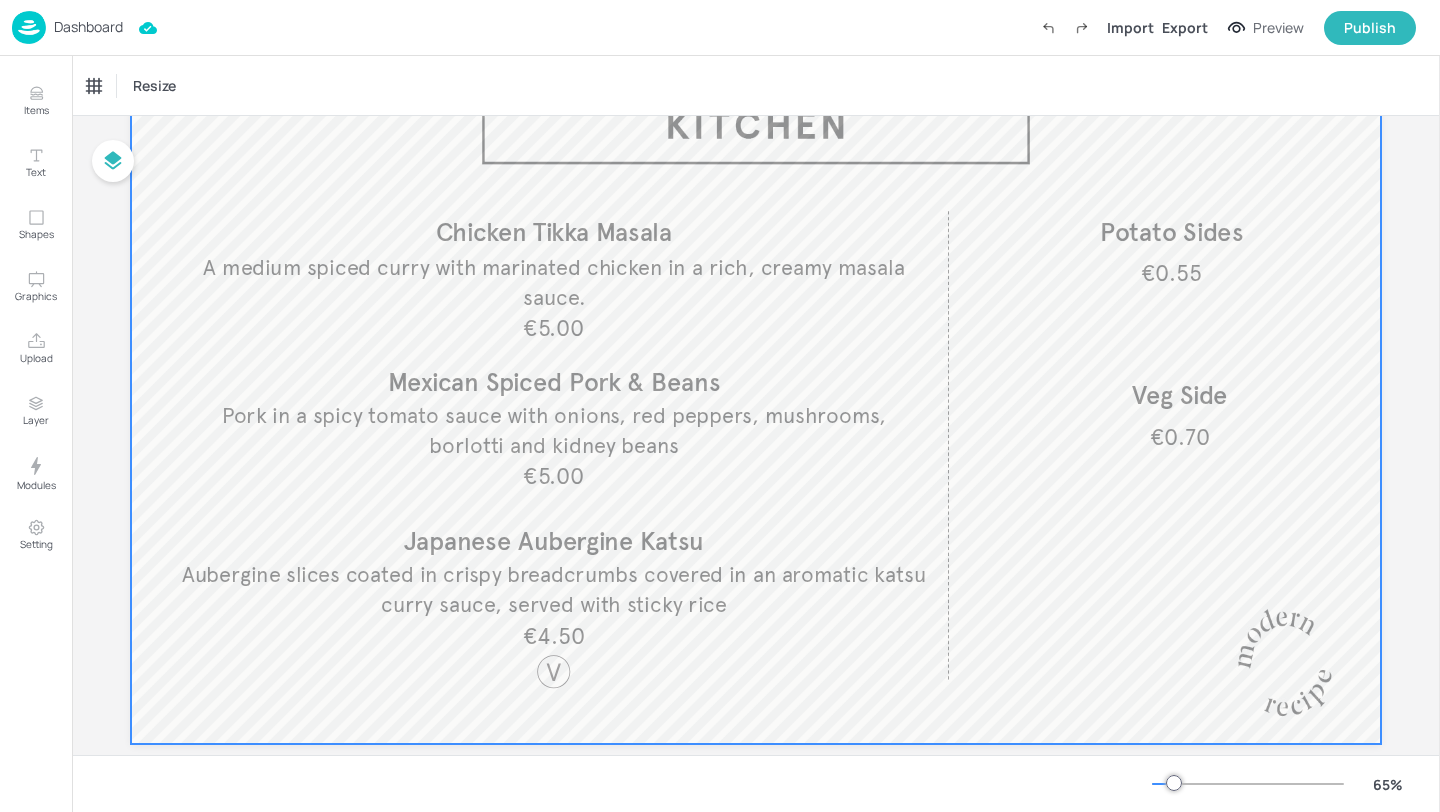 scroll, scrollTop: 141, scrollLeft: 0, axis: vertical 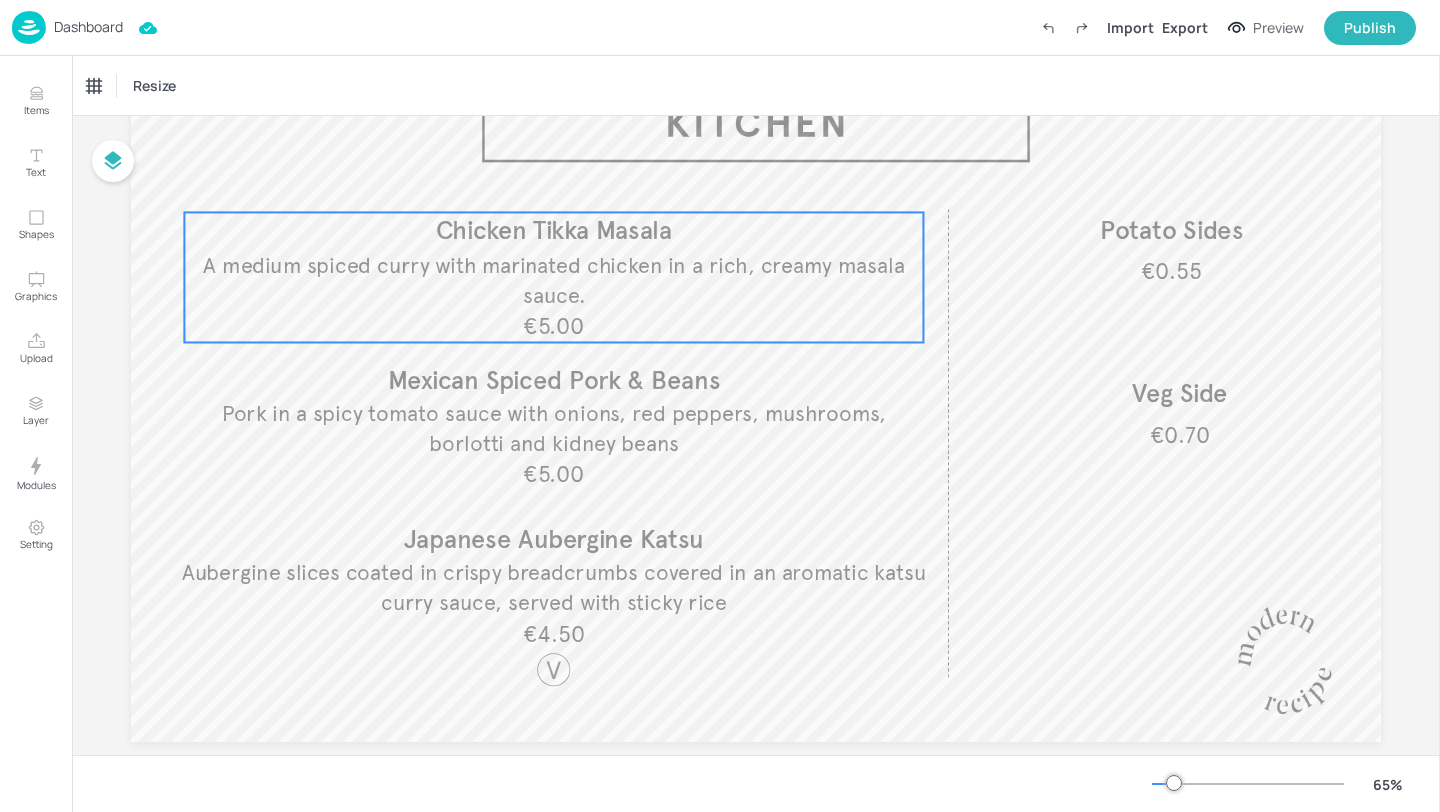 click on "Chicken Tikka Masala" at bounding box center (553, 231) 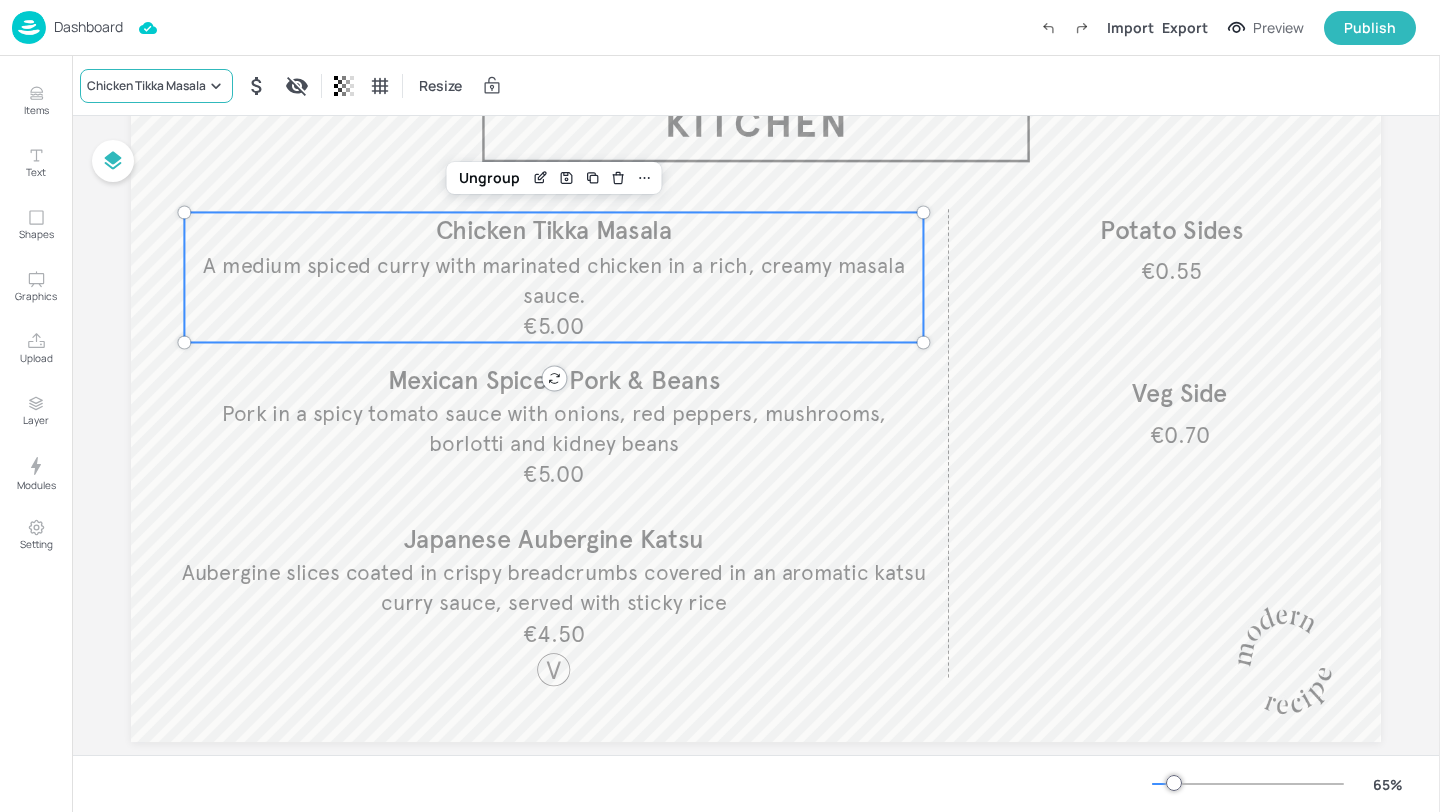 click on "Chicken Tikka Masala" at bounding box center [146, 86] 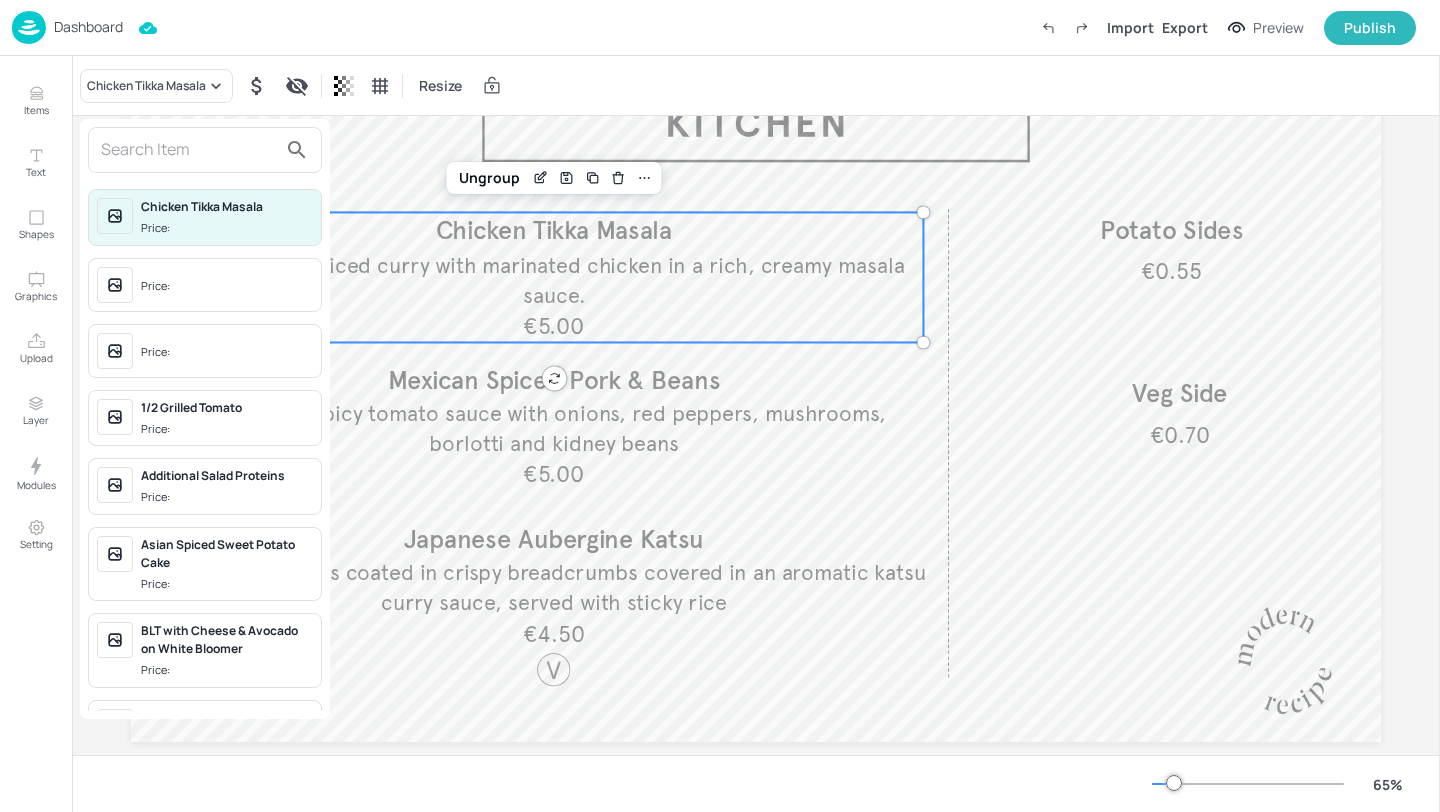 click at bounding box center [189, 150] 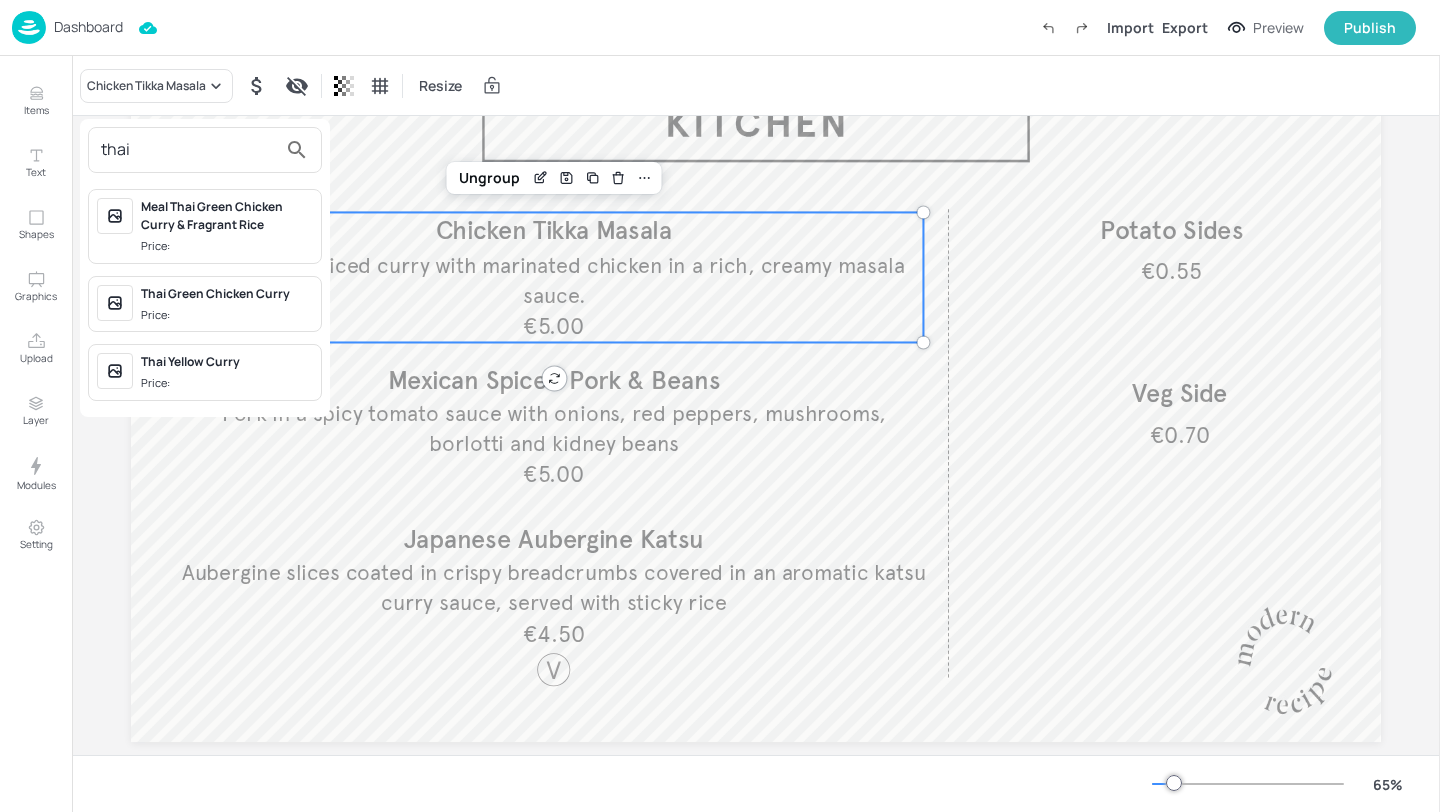 type on "thai" 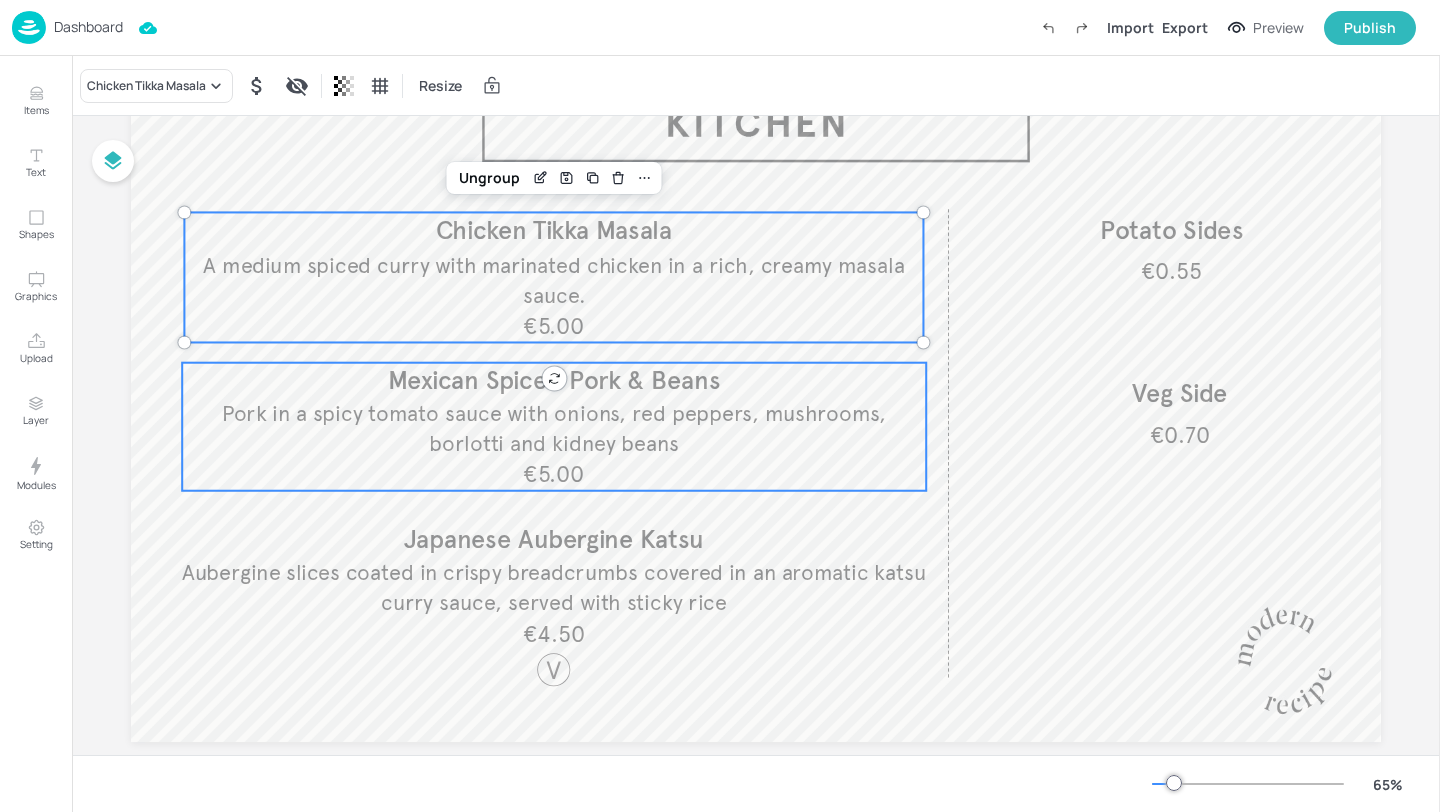 click on "Pork in a spicy tomato sauce with onions, red peppers, mushrooms, borlotti and kidney beans" at bounding box center (554, 428) 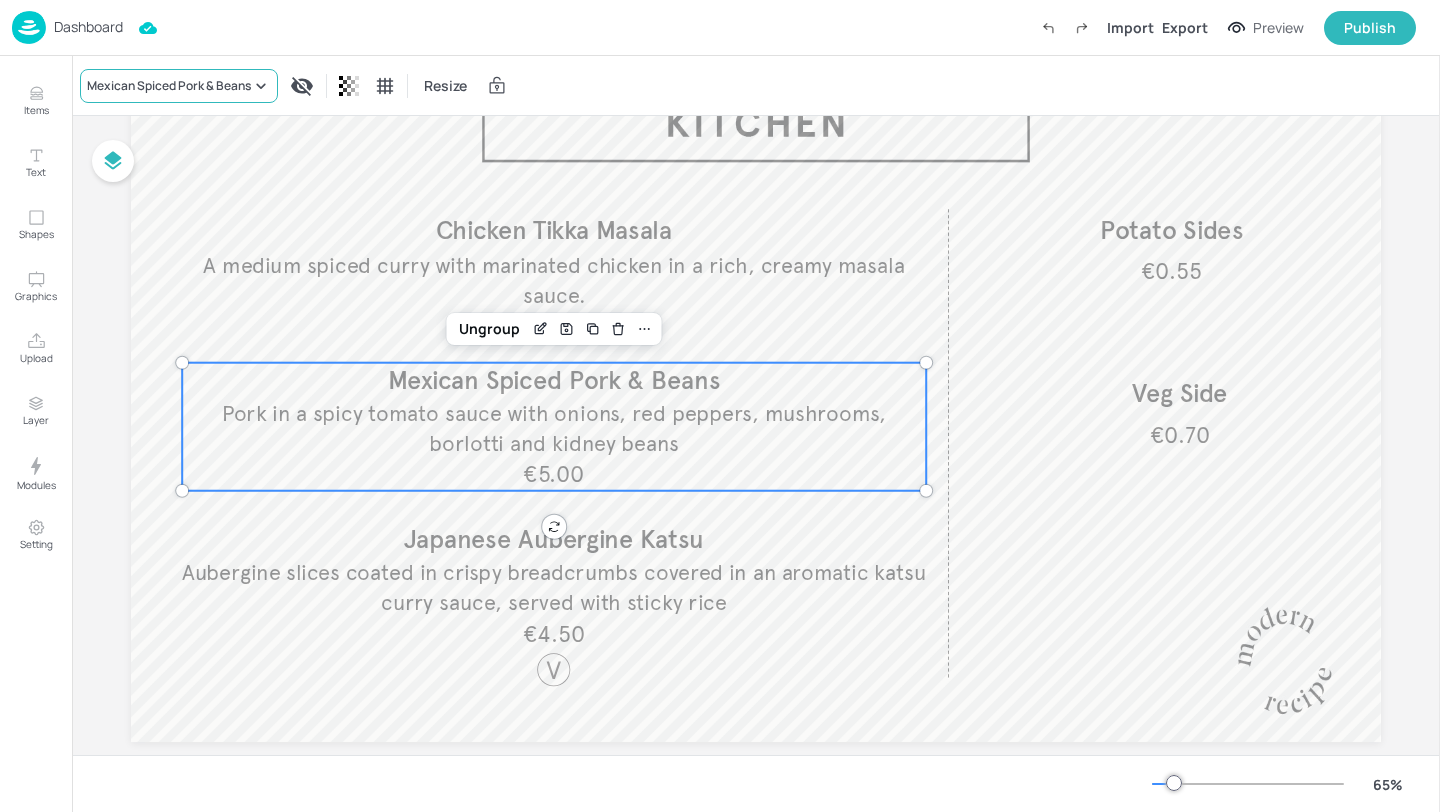 click on "Mexican Spiced Pork & Beans" at bounding box center (169, 86) 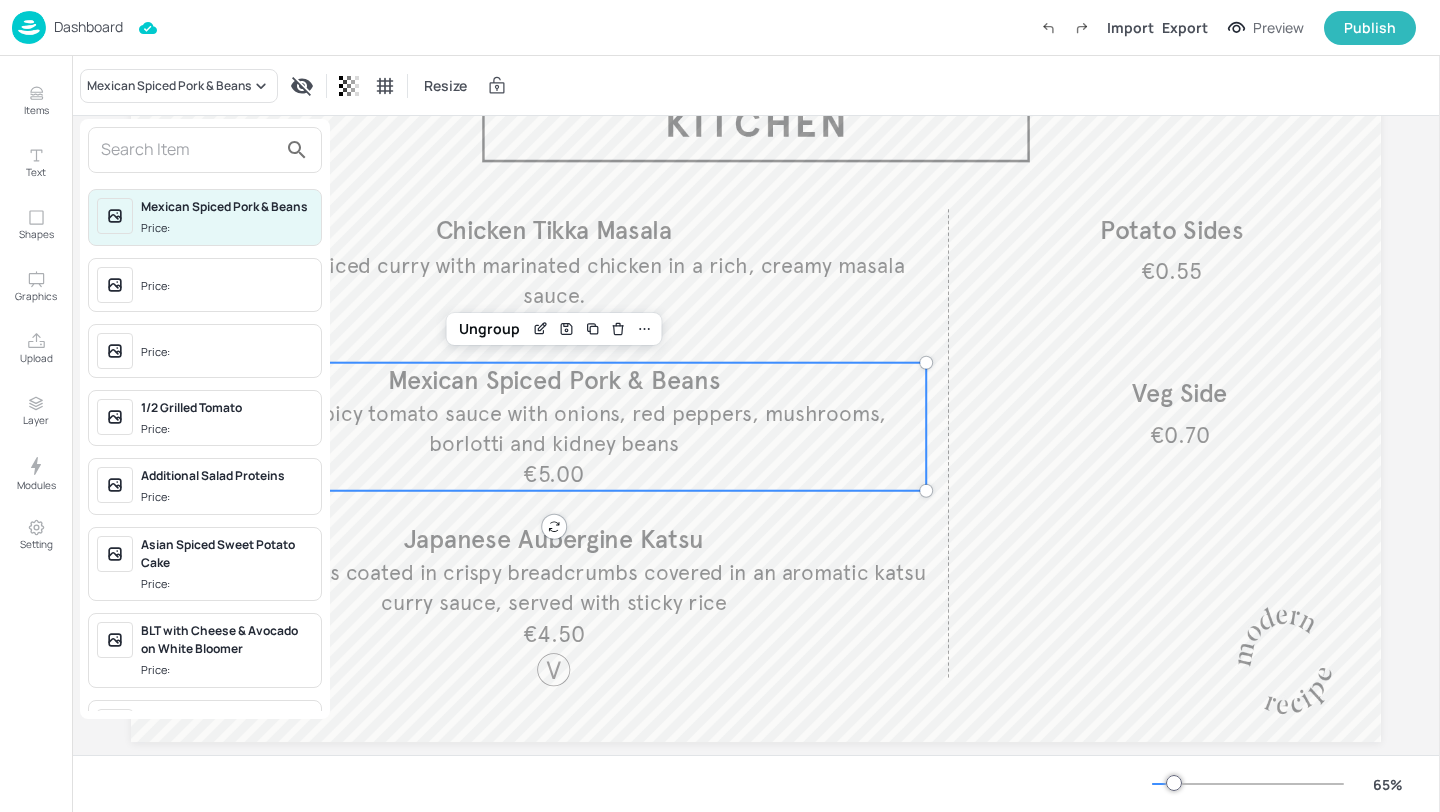 click at bounding box center (189, 150) 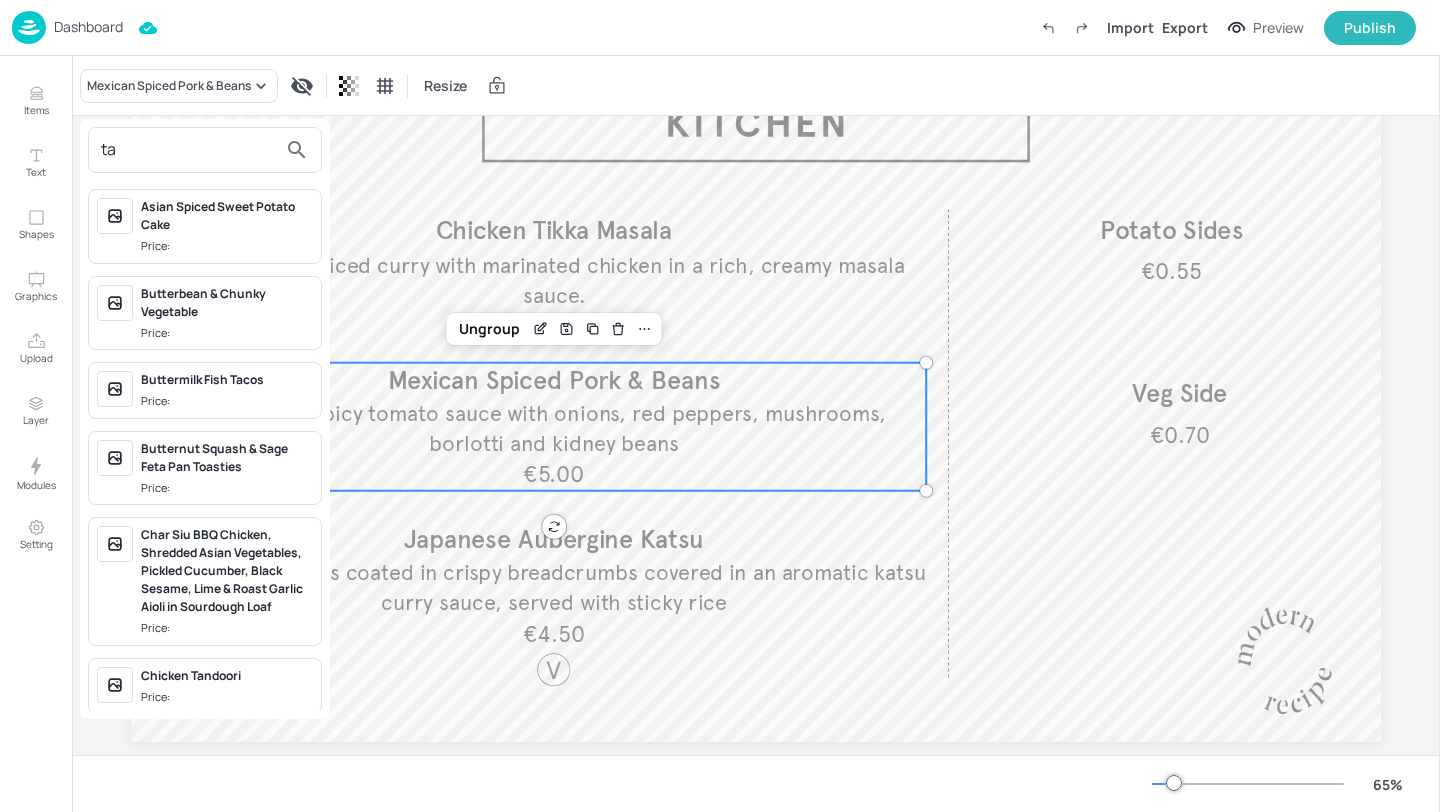 type on "t" 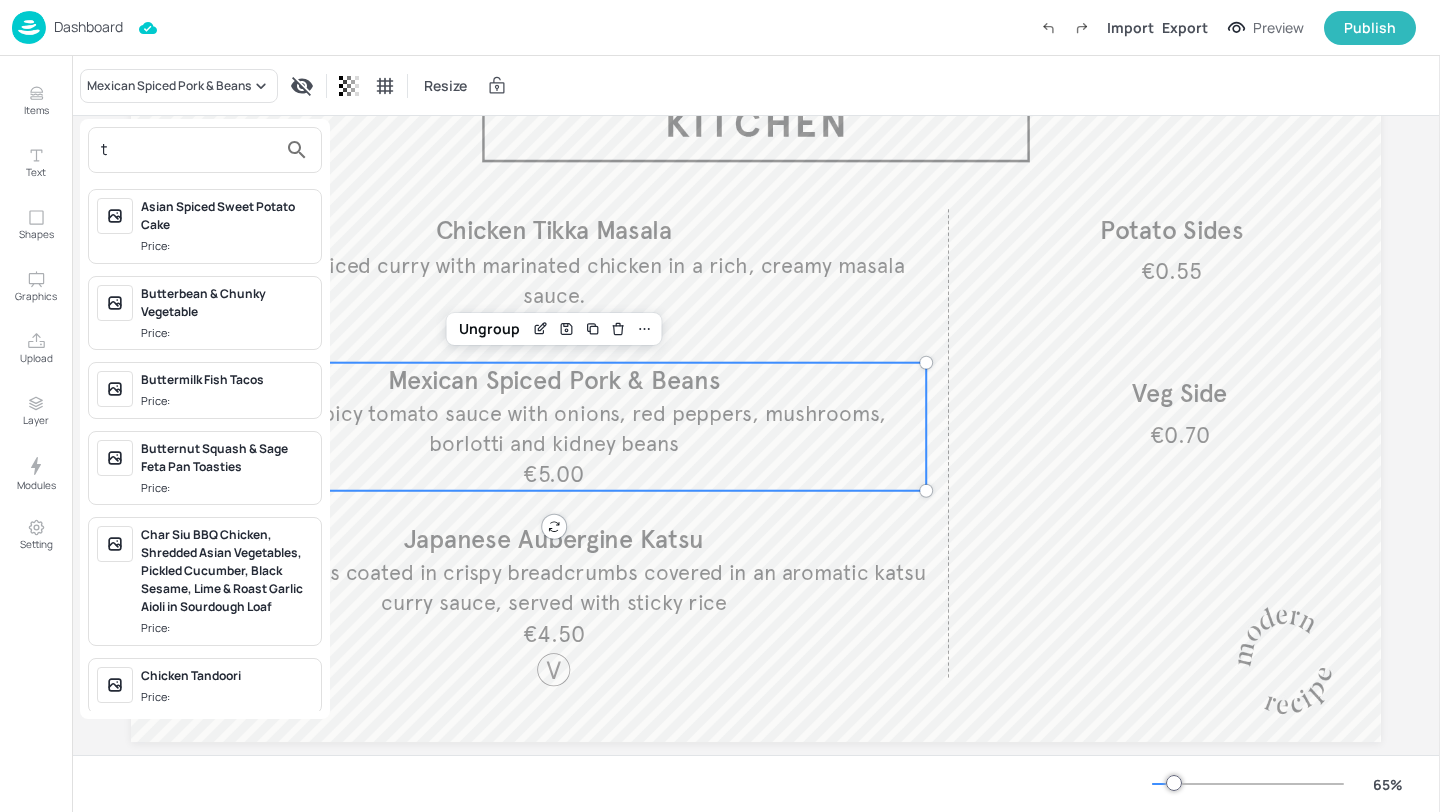type 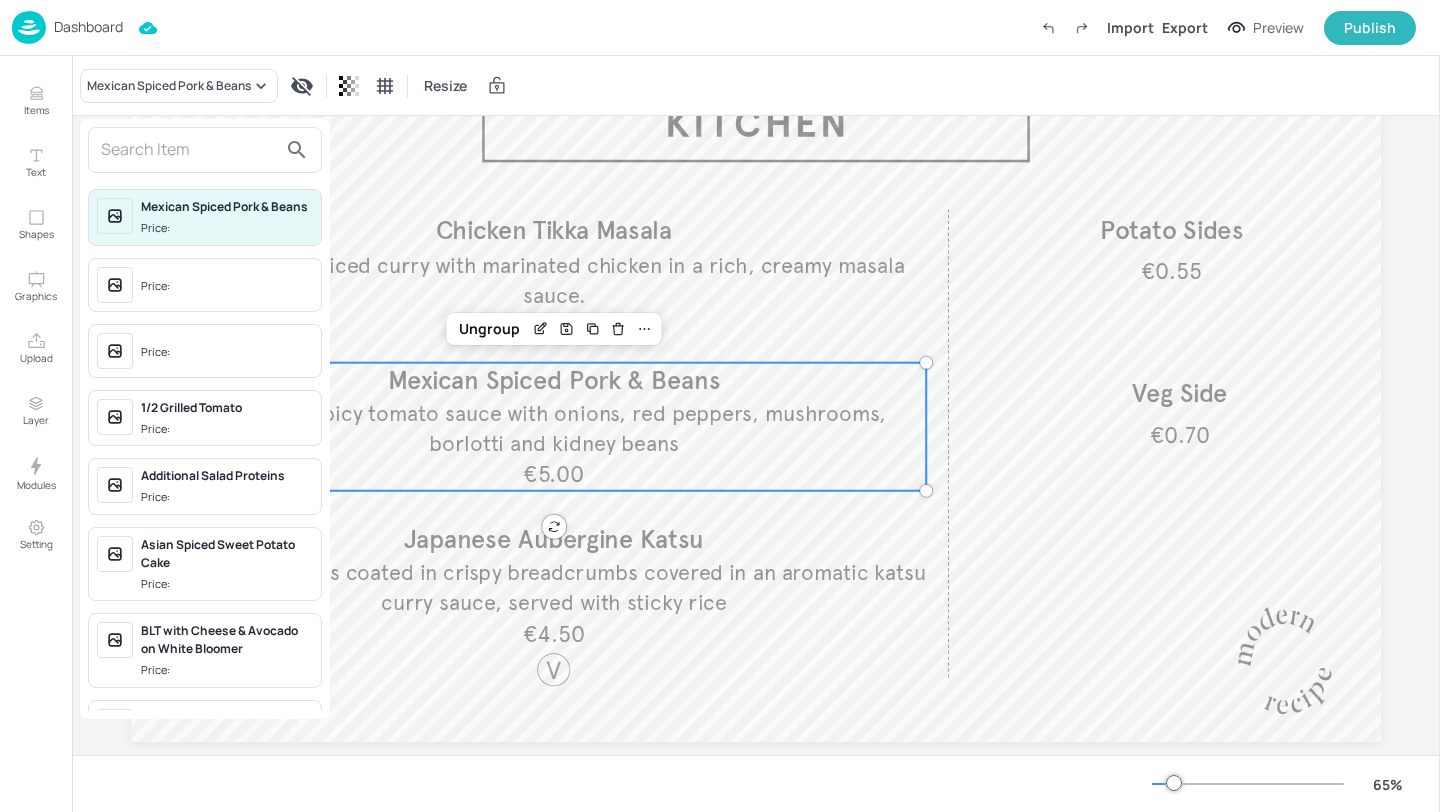 click at bounding box center (720, 406) 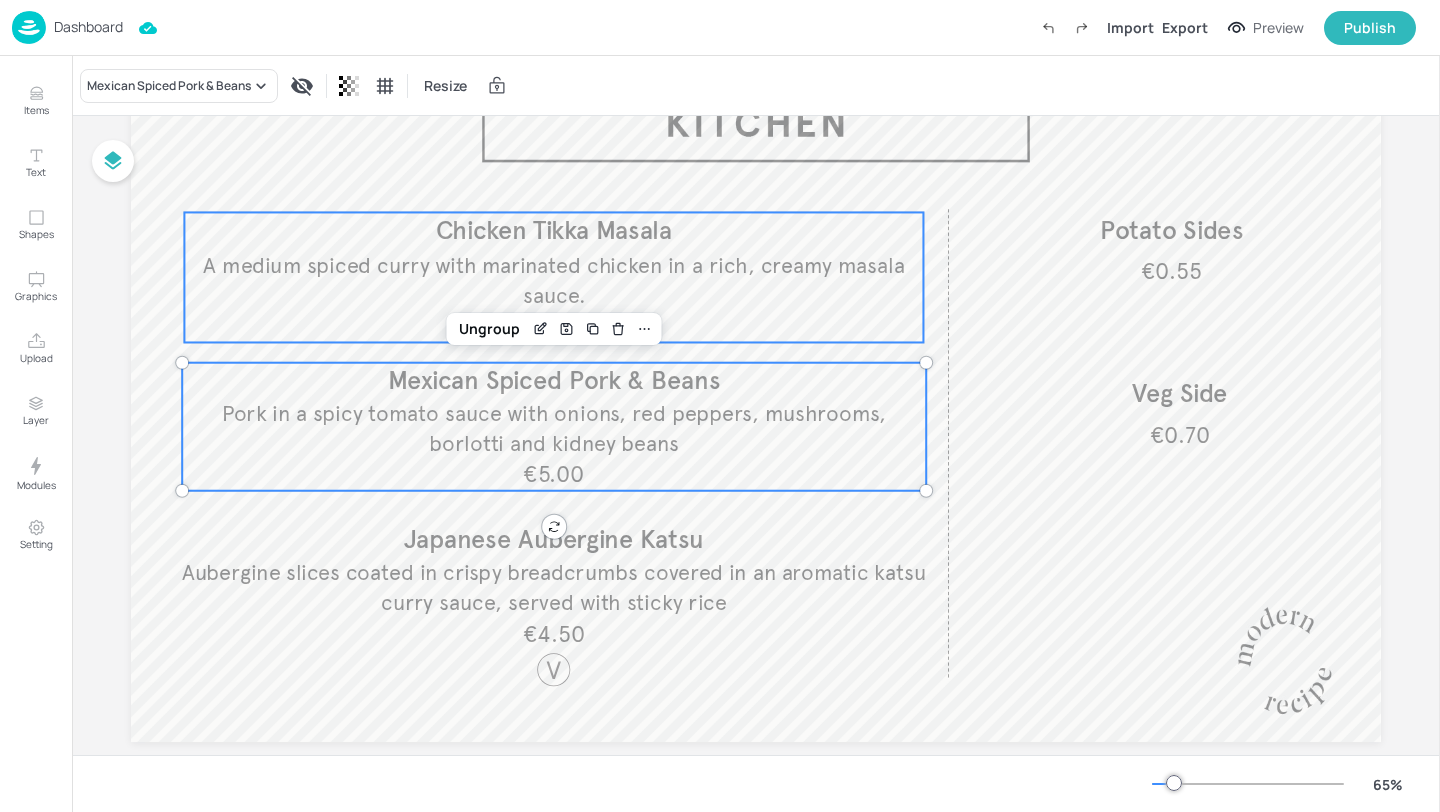 click on "A medium spiced curry with marinated chicken in a rich, creamy masala sauce." at bounding box center (553, 280) 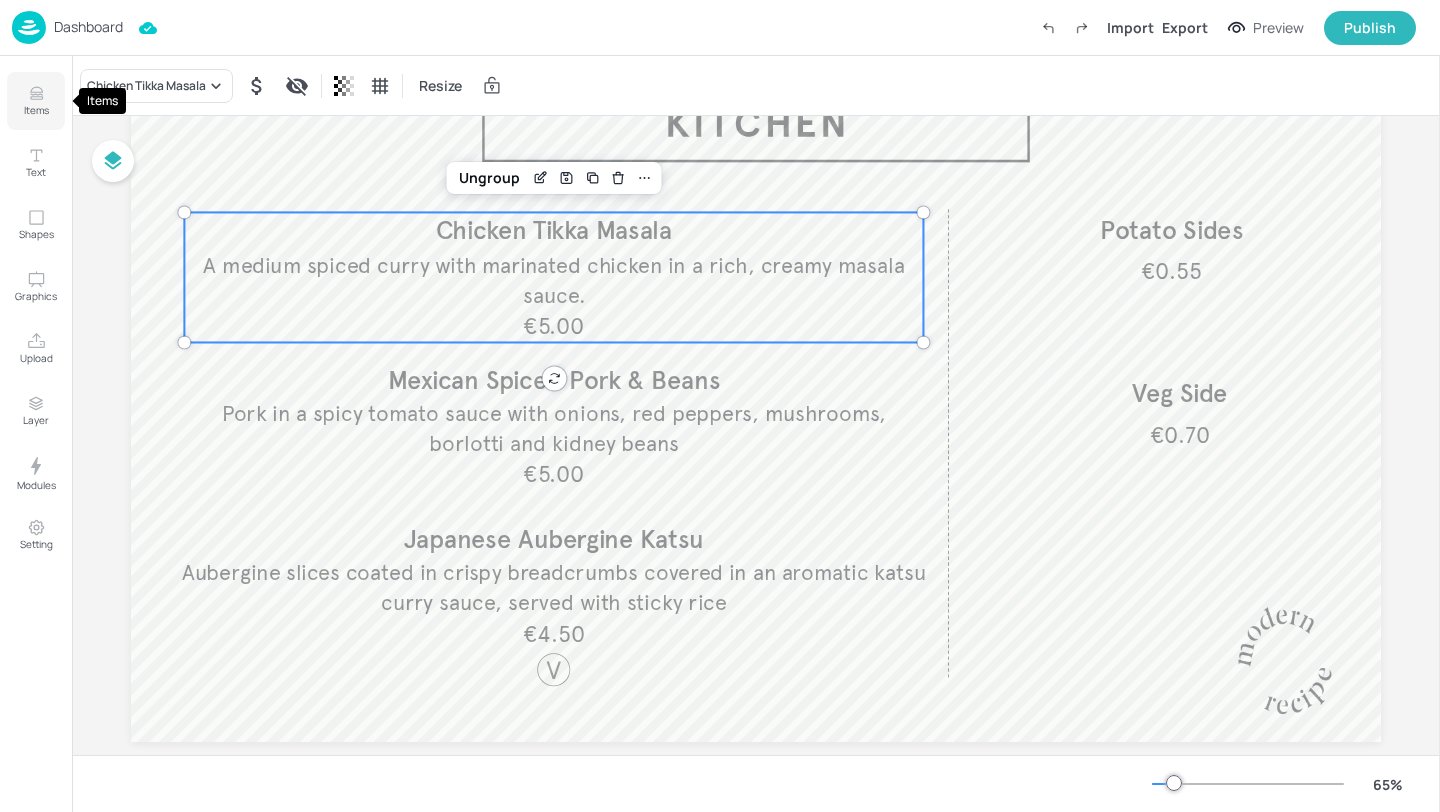 click 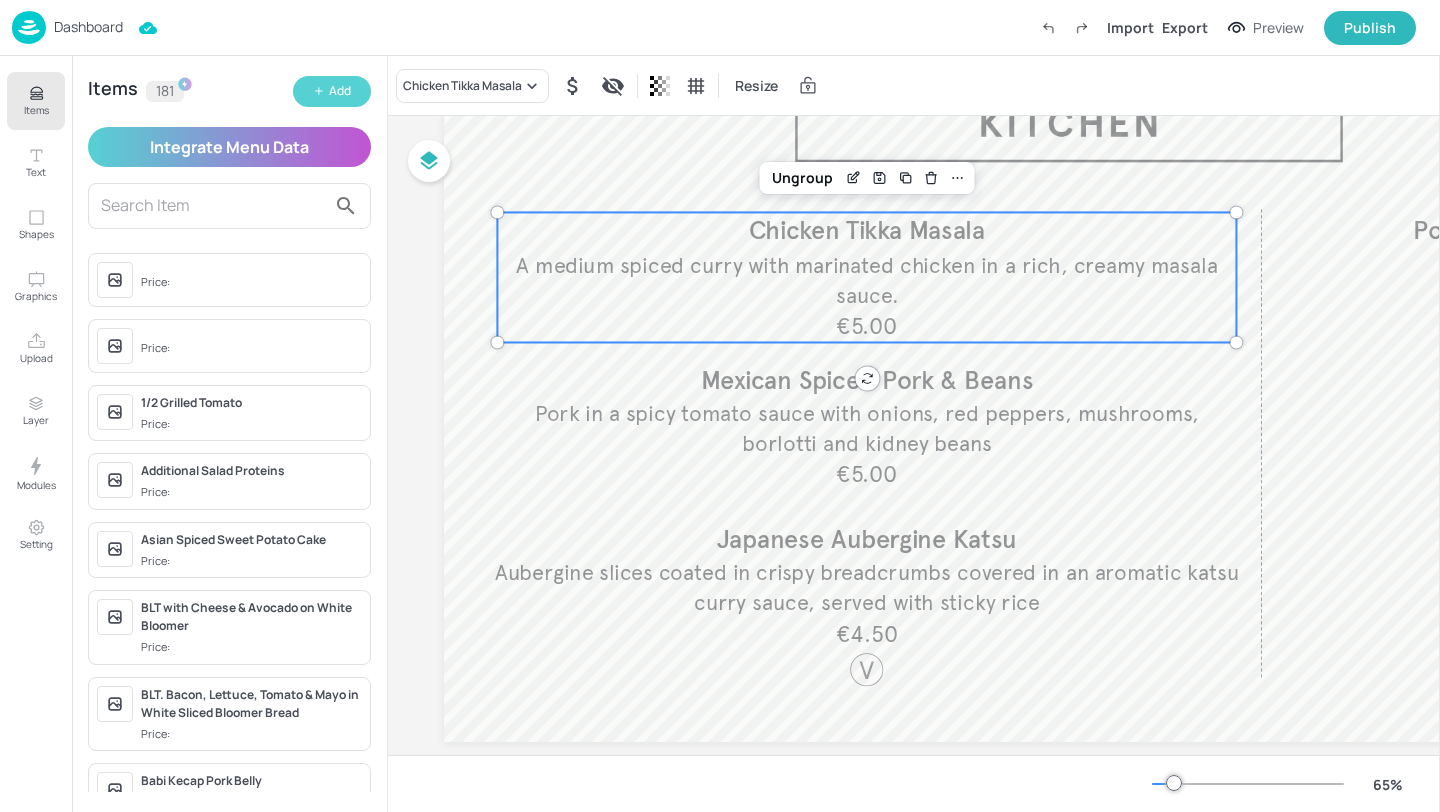 click on "Add" at bounding box center (340, 91) 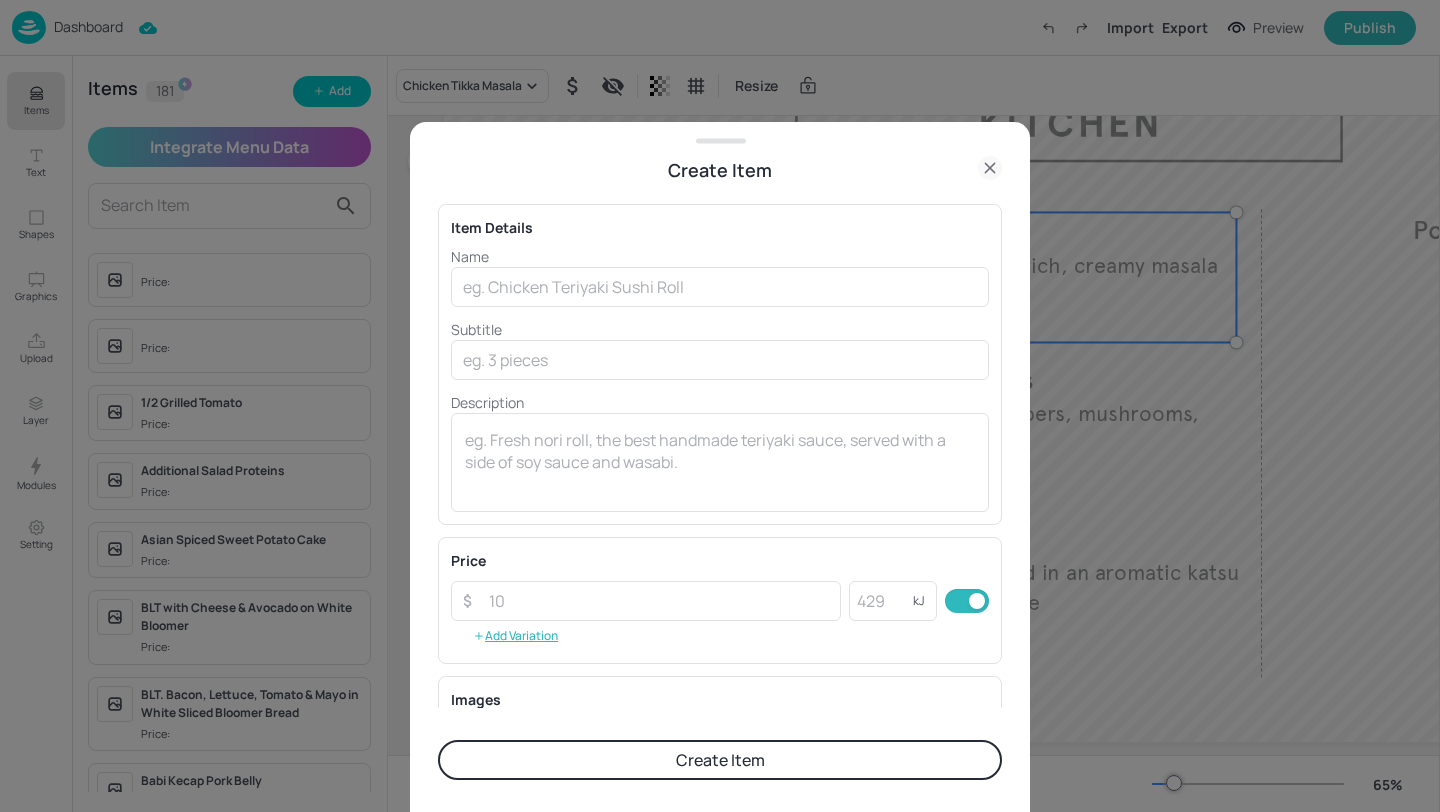 click 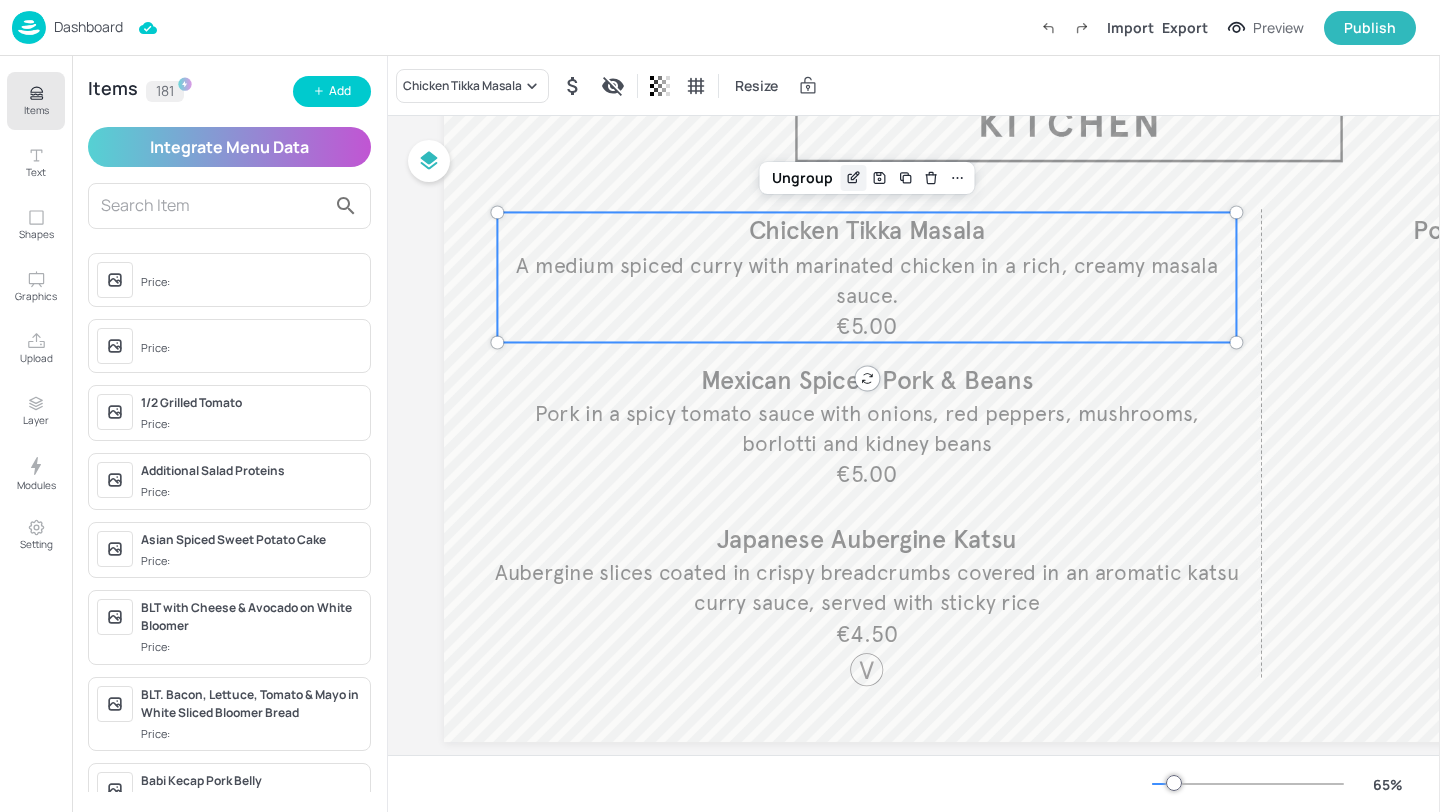 click 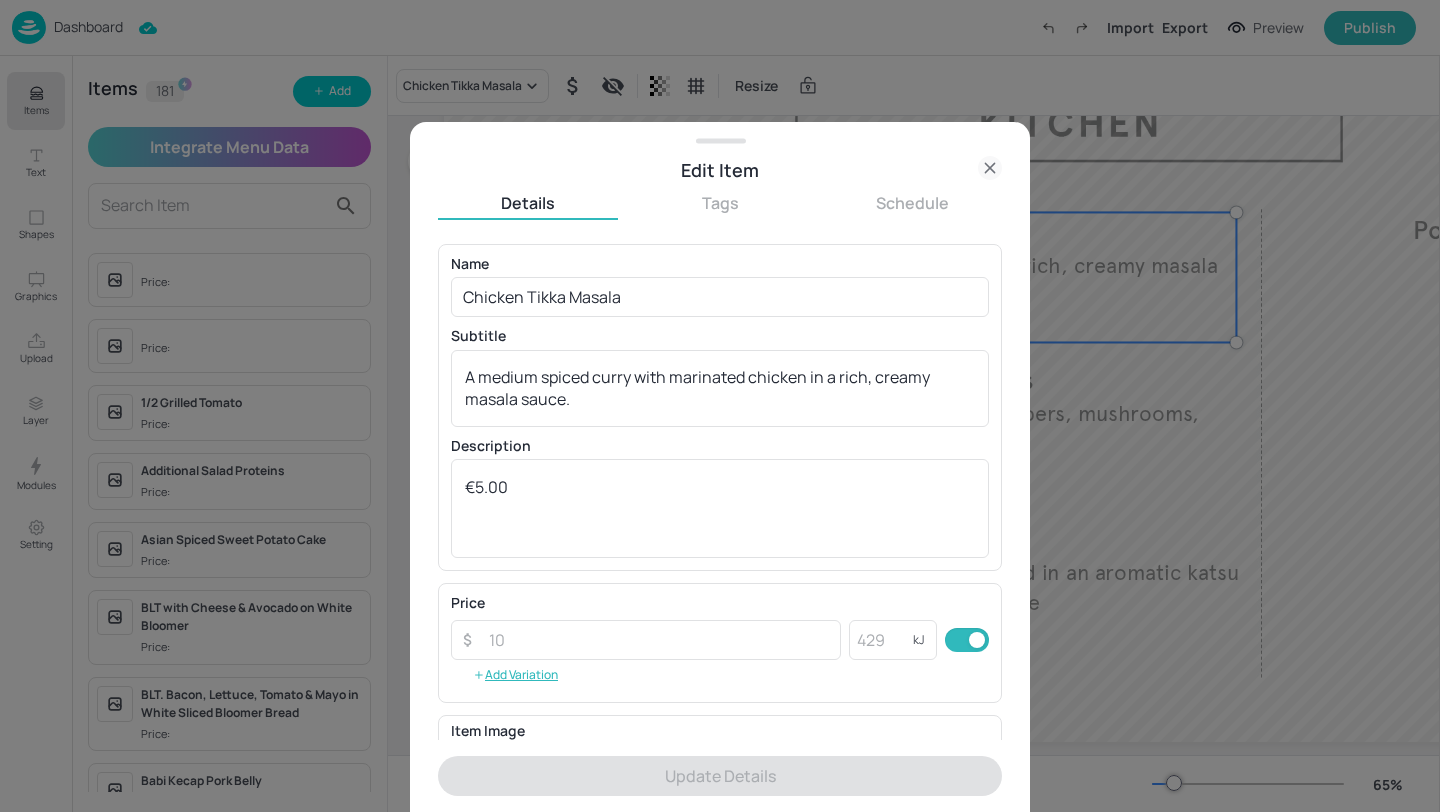 click 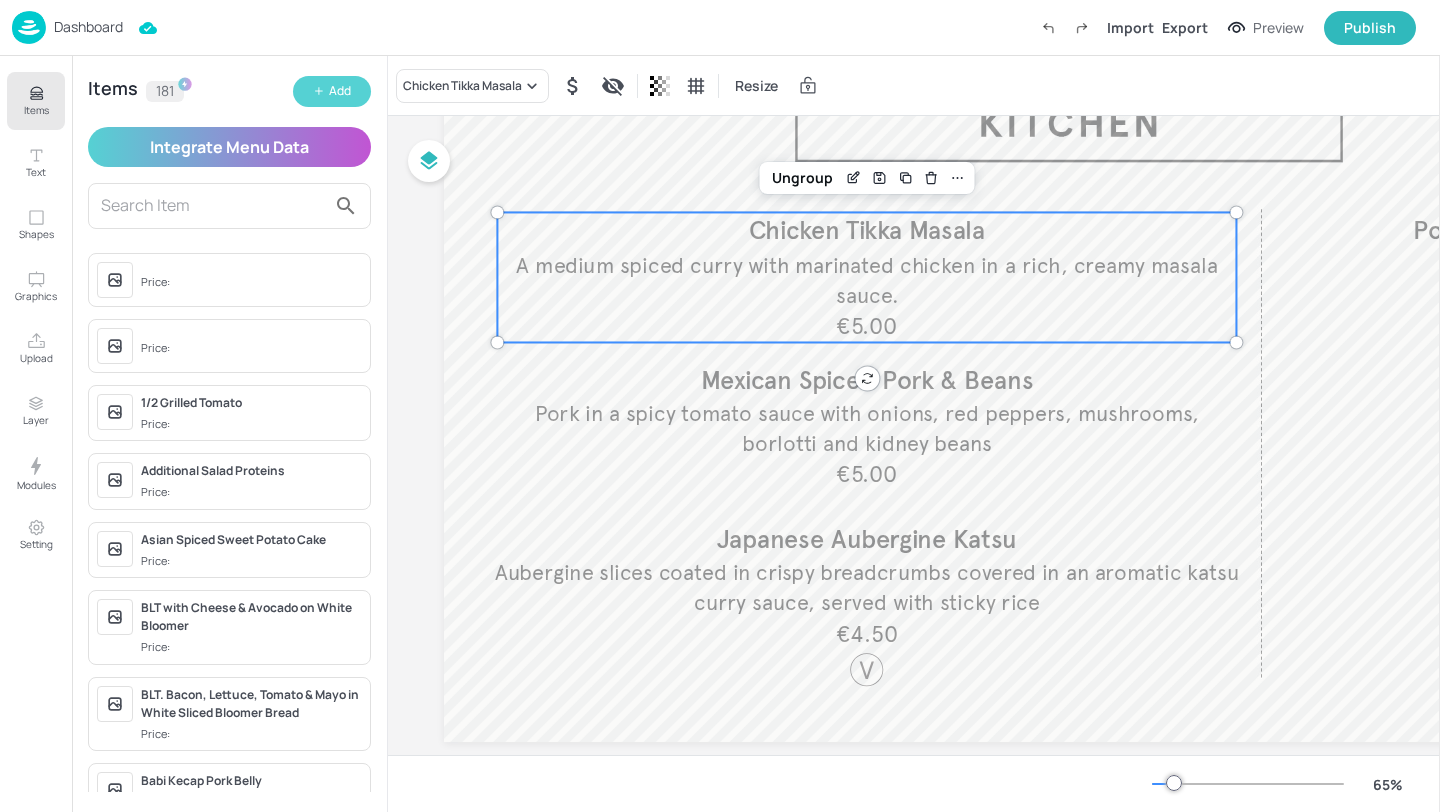 click on "Add" at bounding box center [340, 91] 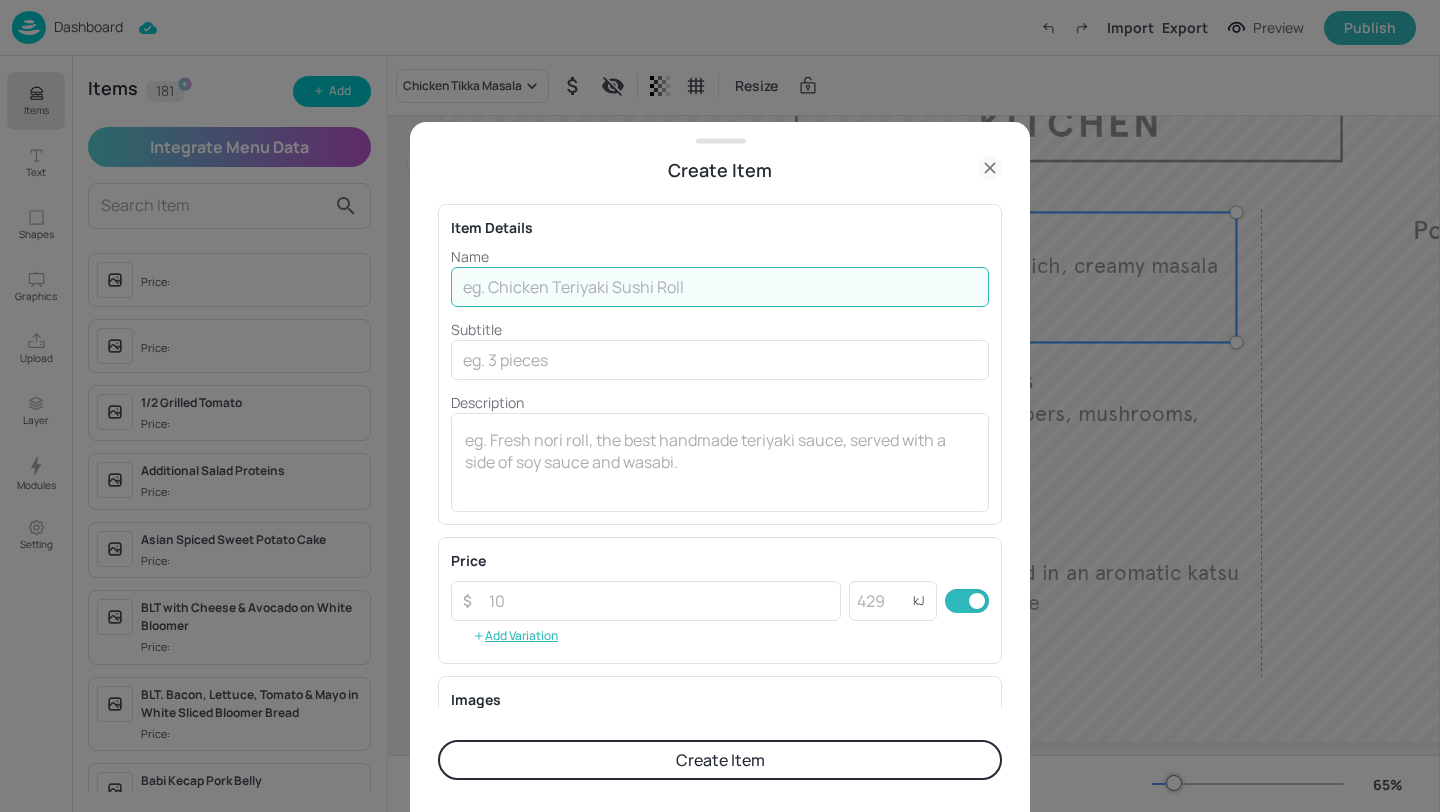 click at bounding box center (720, 287) 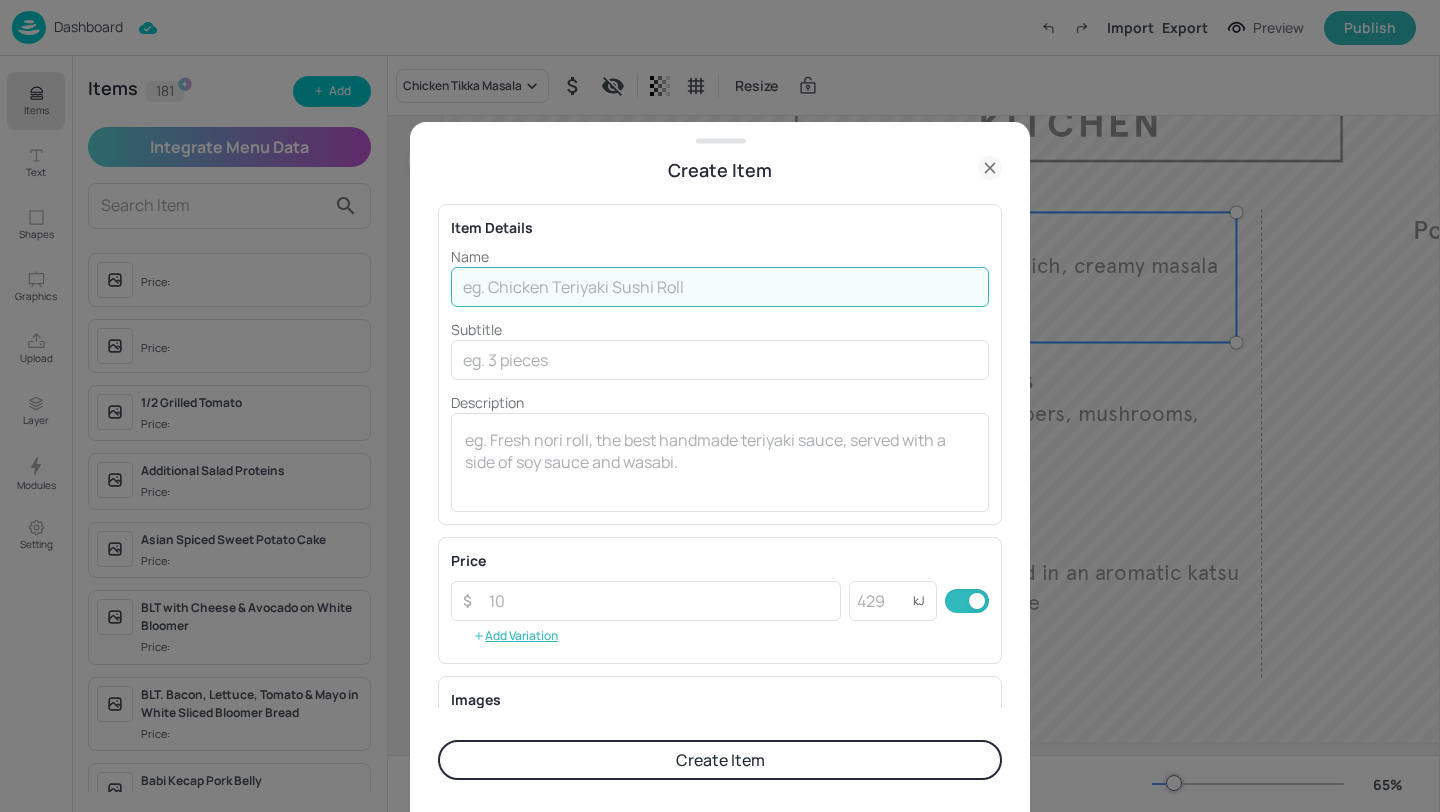 click at bounding box center (720, 287) 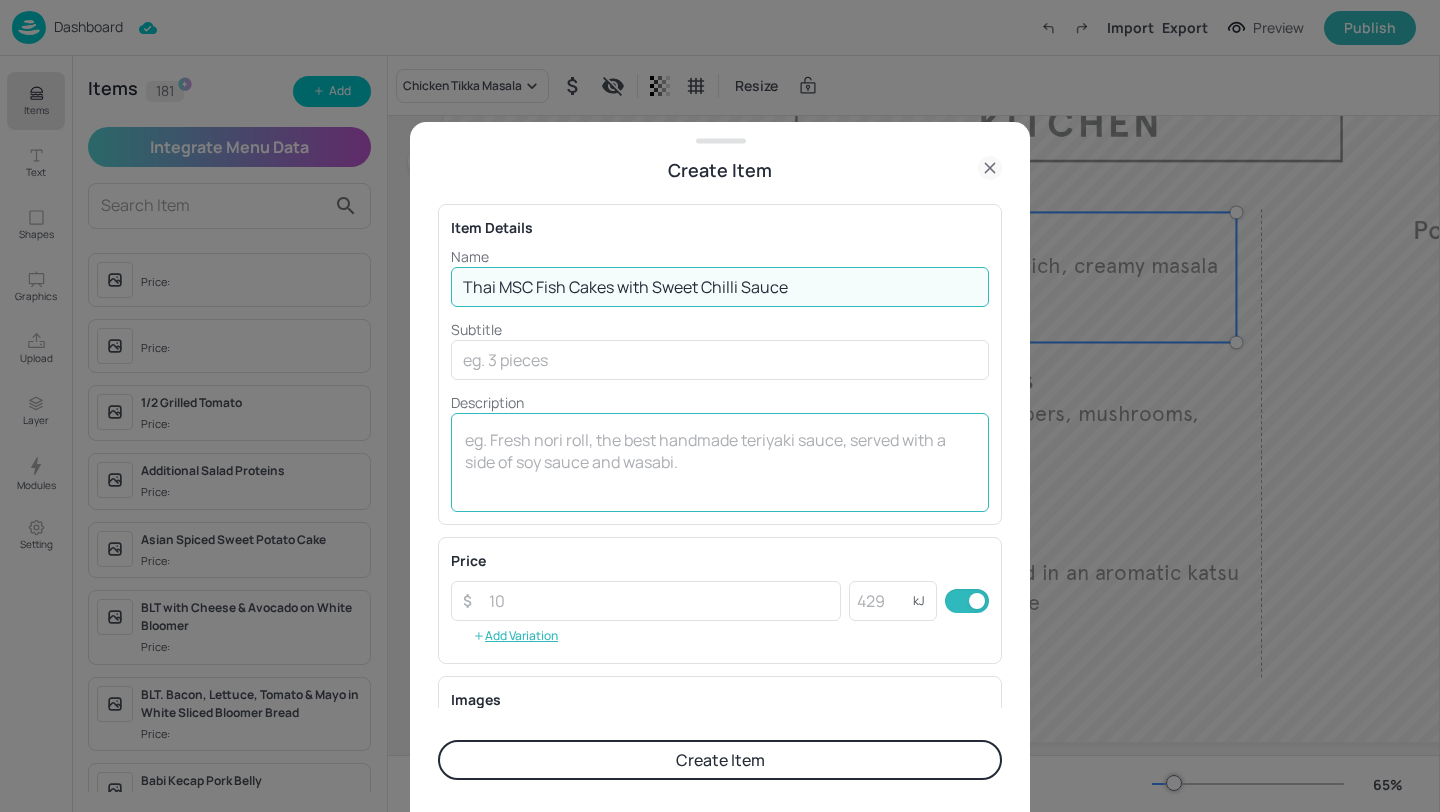 type on "Thai MSC Fish Cakes with Sweet Chilli Sauce" 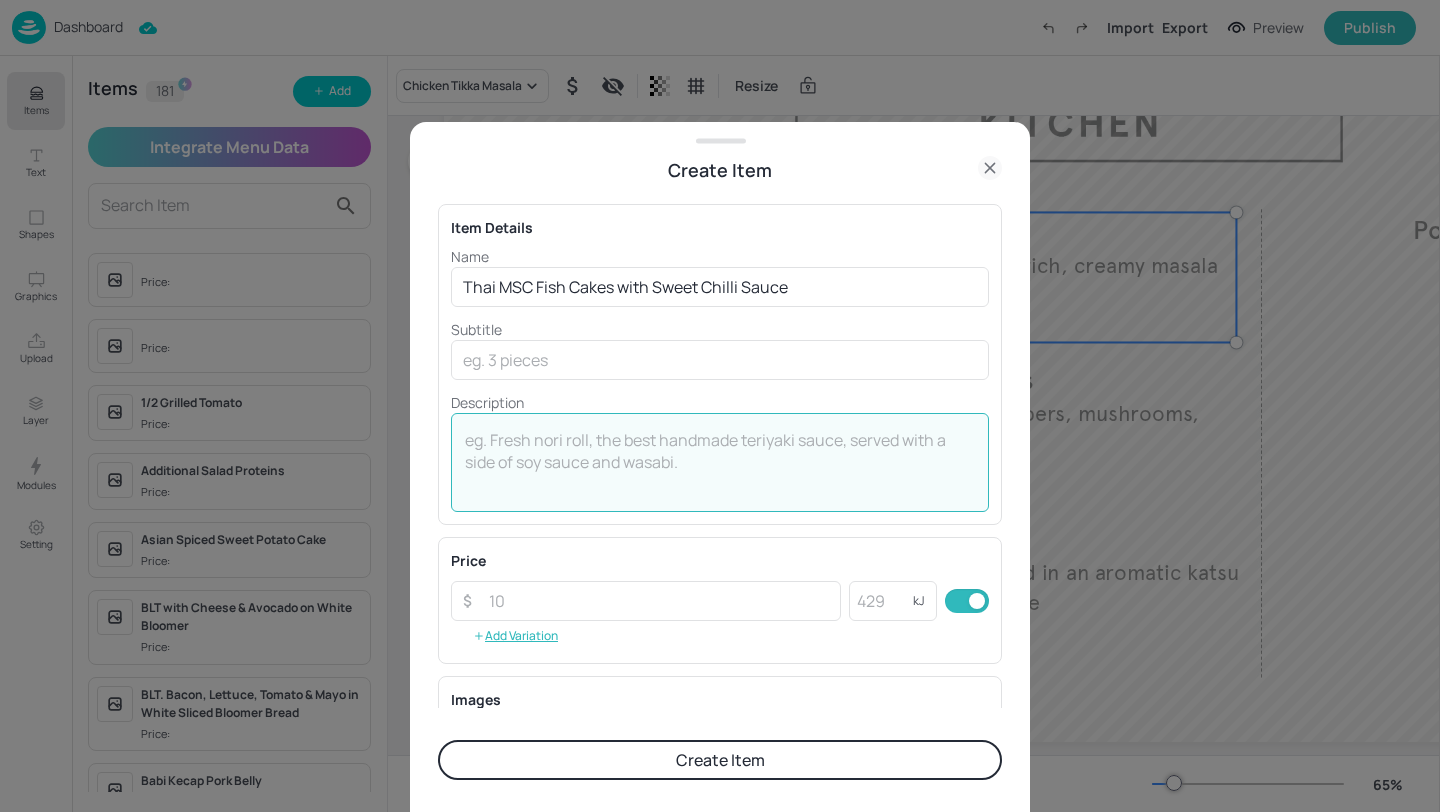 click at bounding box center (720, 462) 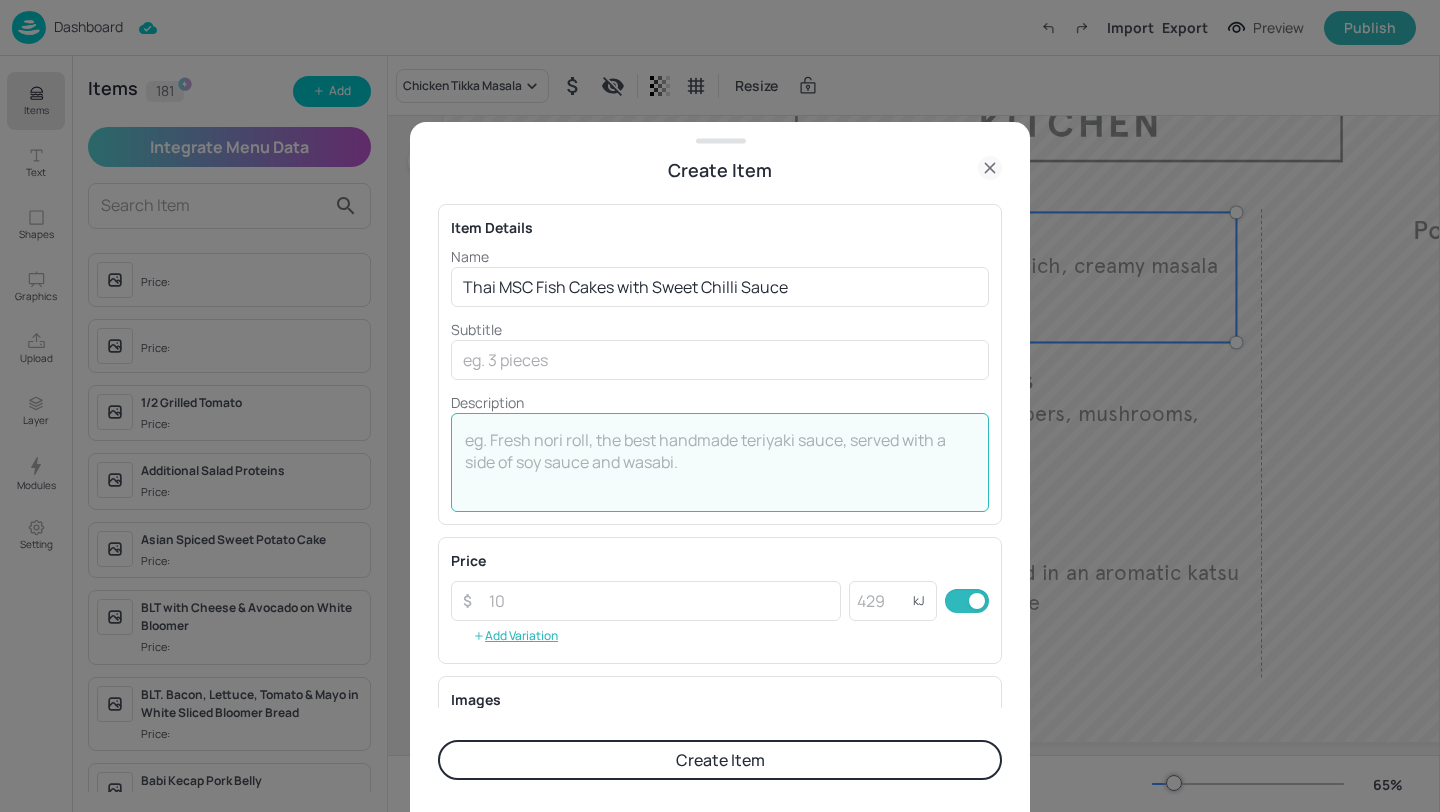 type on "@" 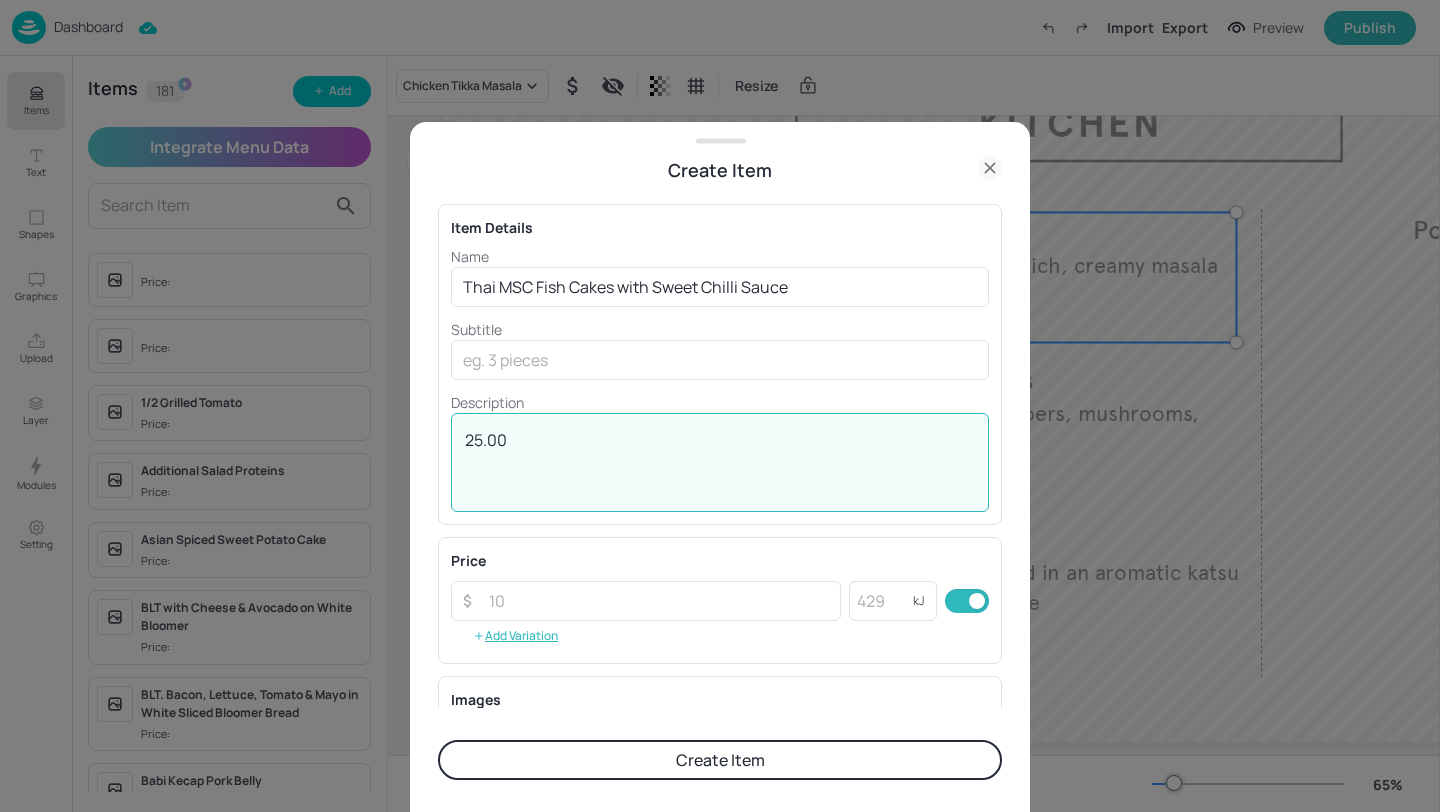 click on "25.00" at bounding box center [720, 462] 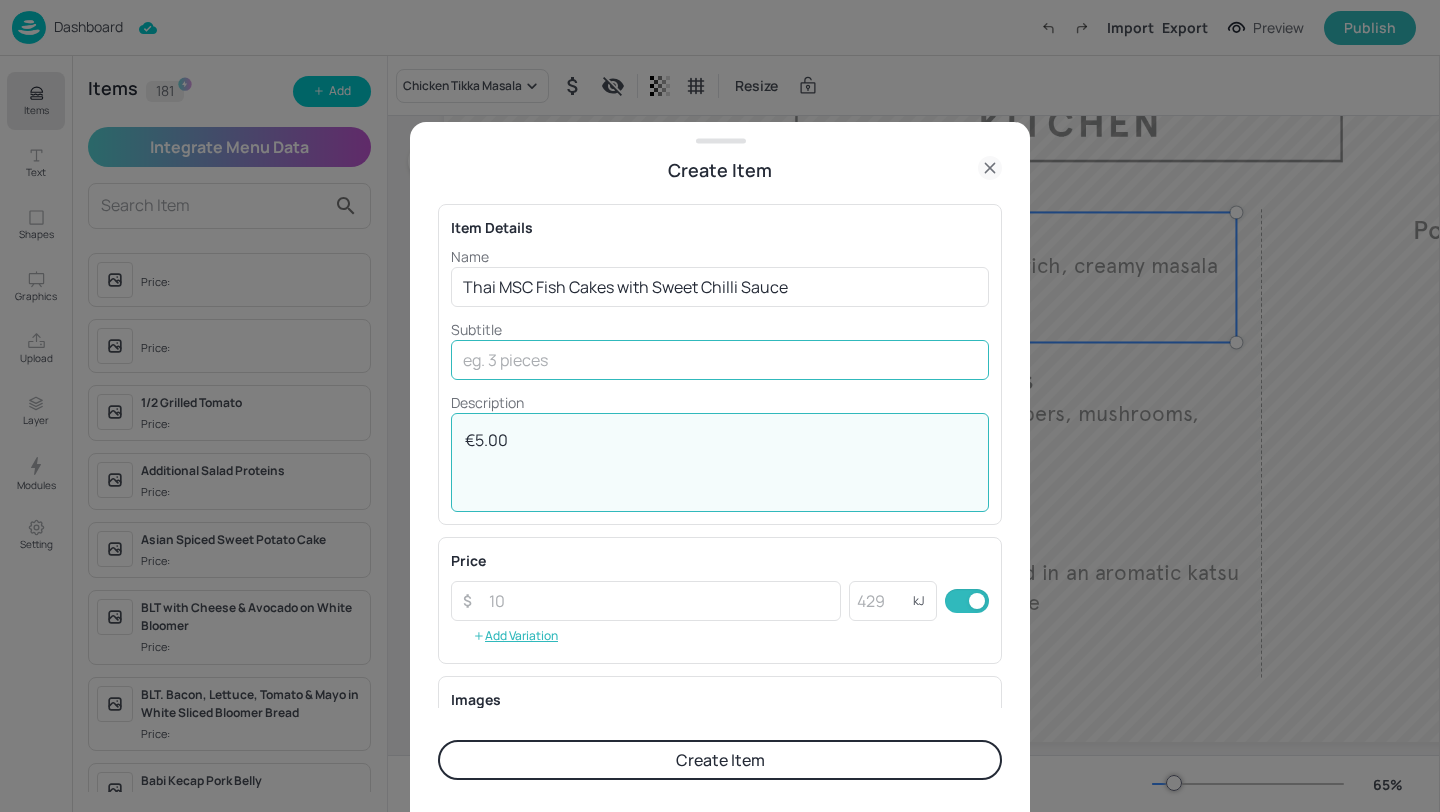 type on "€5.00" 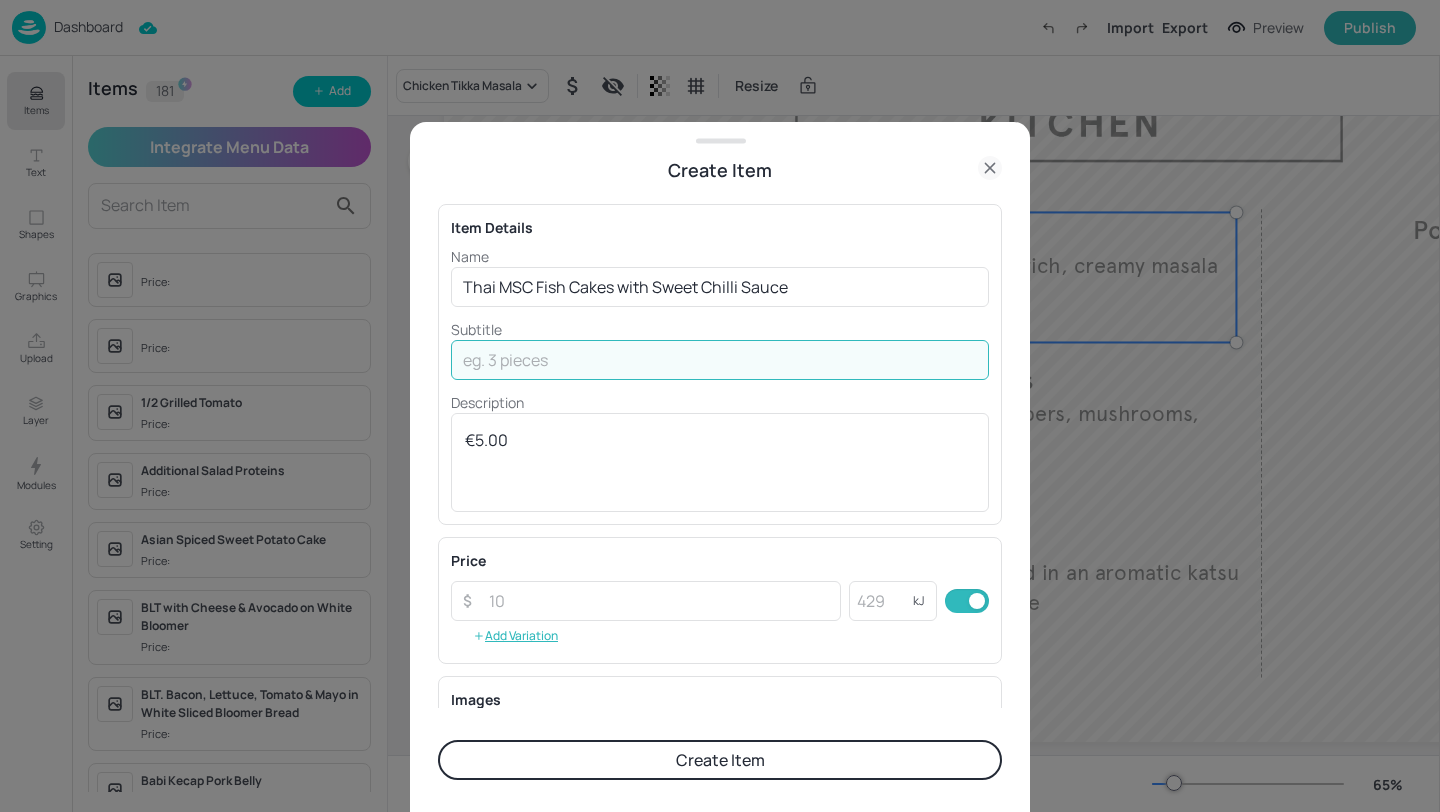 click at bounding box center [720, 360] 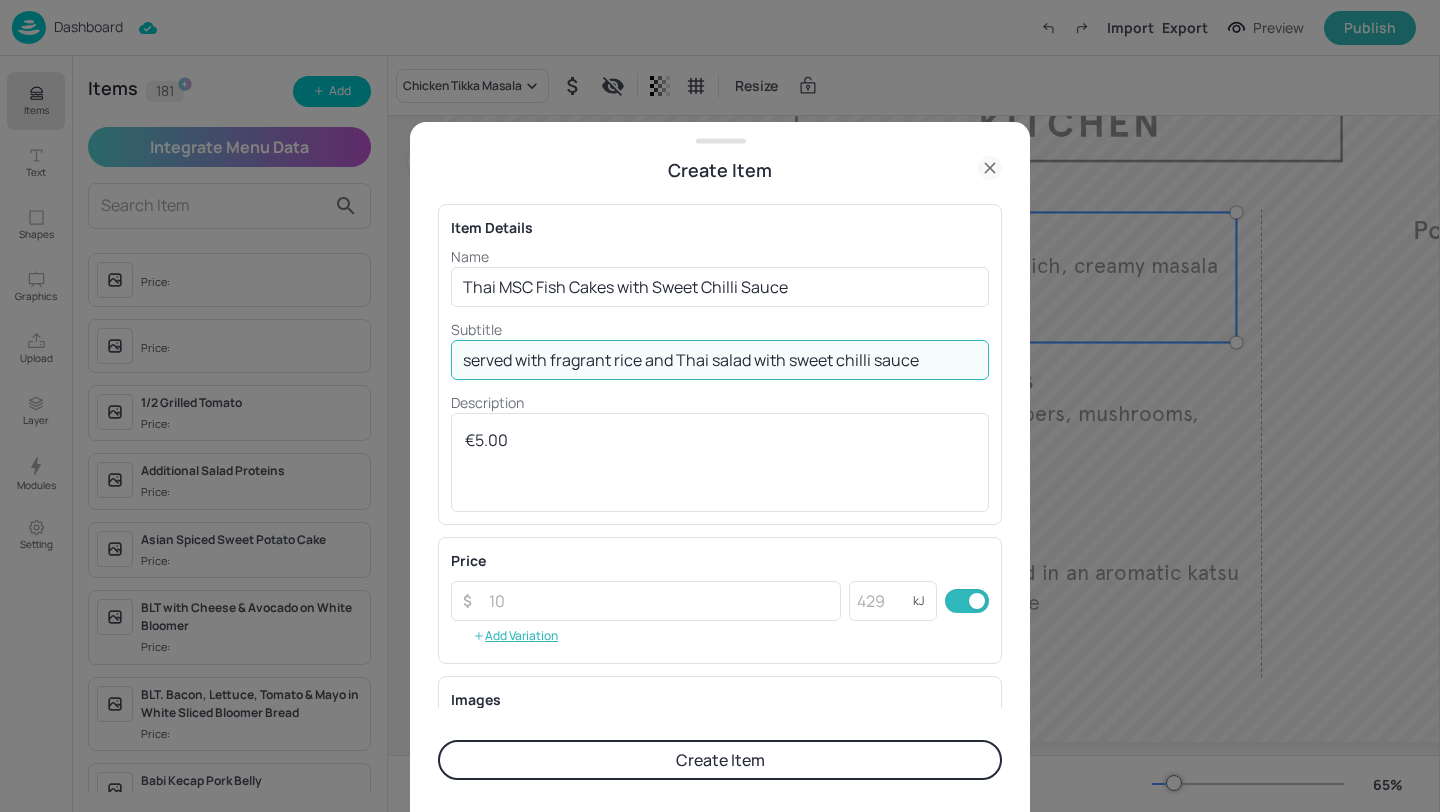 click on "served with fragrant rice and Thai salad with sweet chilli sauce" at bounding box center (720, 360) 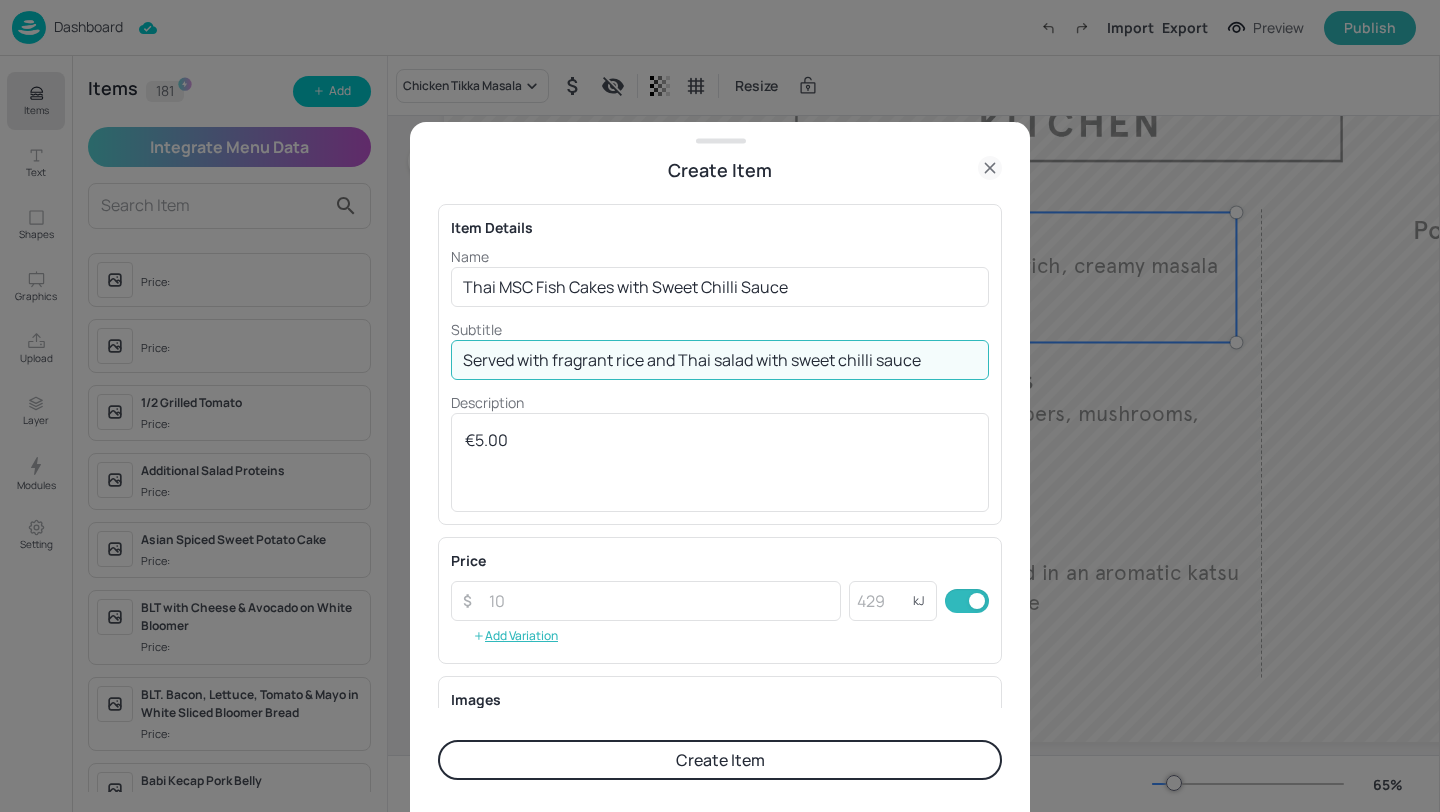 type on "Served with fragrant rice and Thai salad with sweet chilli sauce" 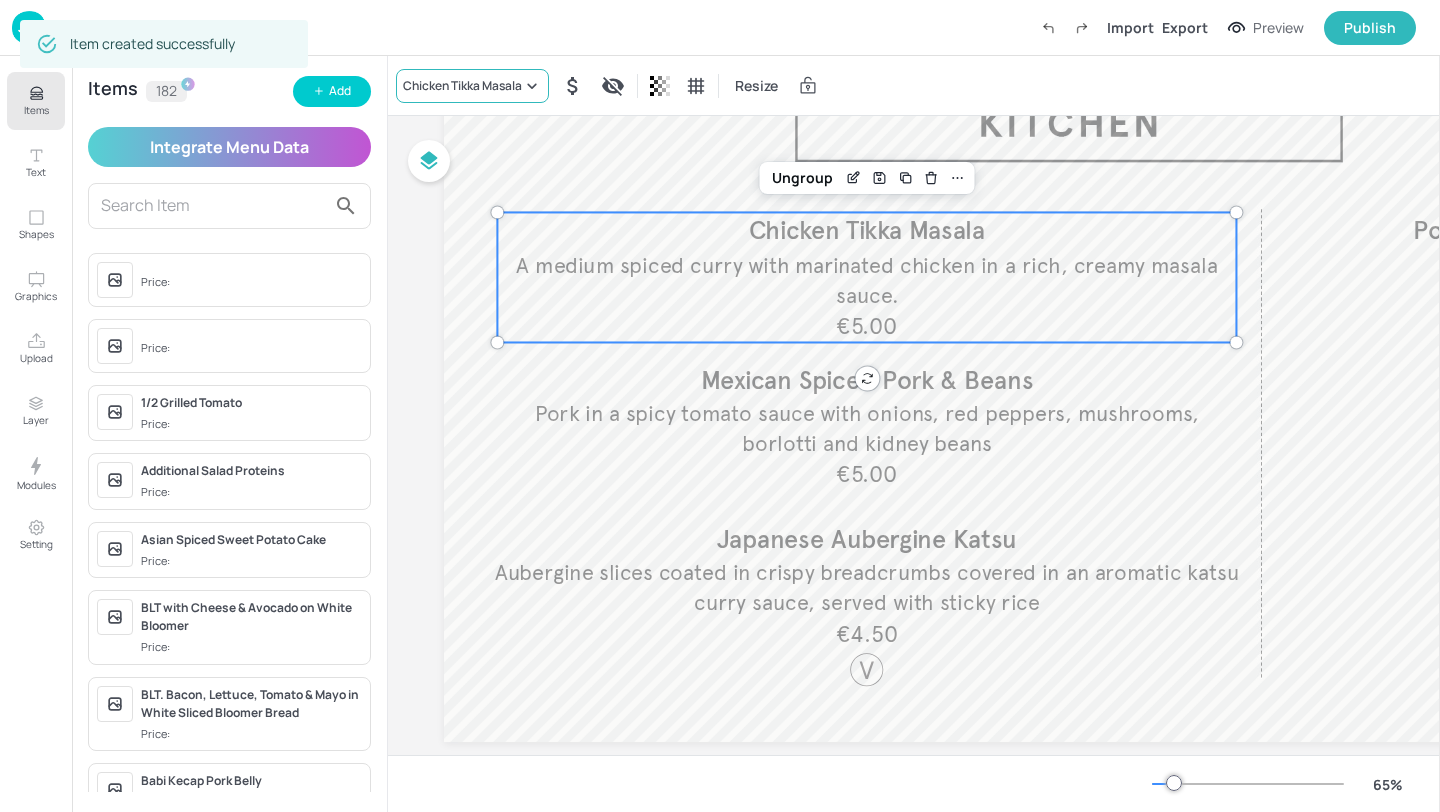 click on "Chicken Tikka Masala" at bounding box center [462, 86] 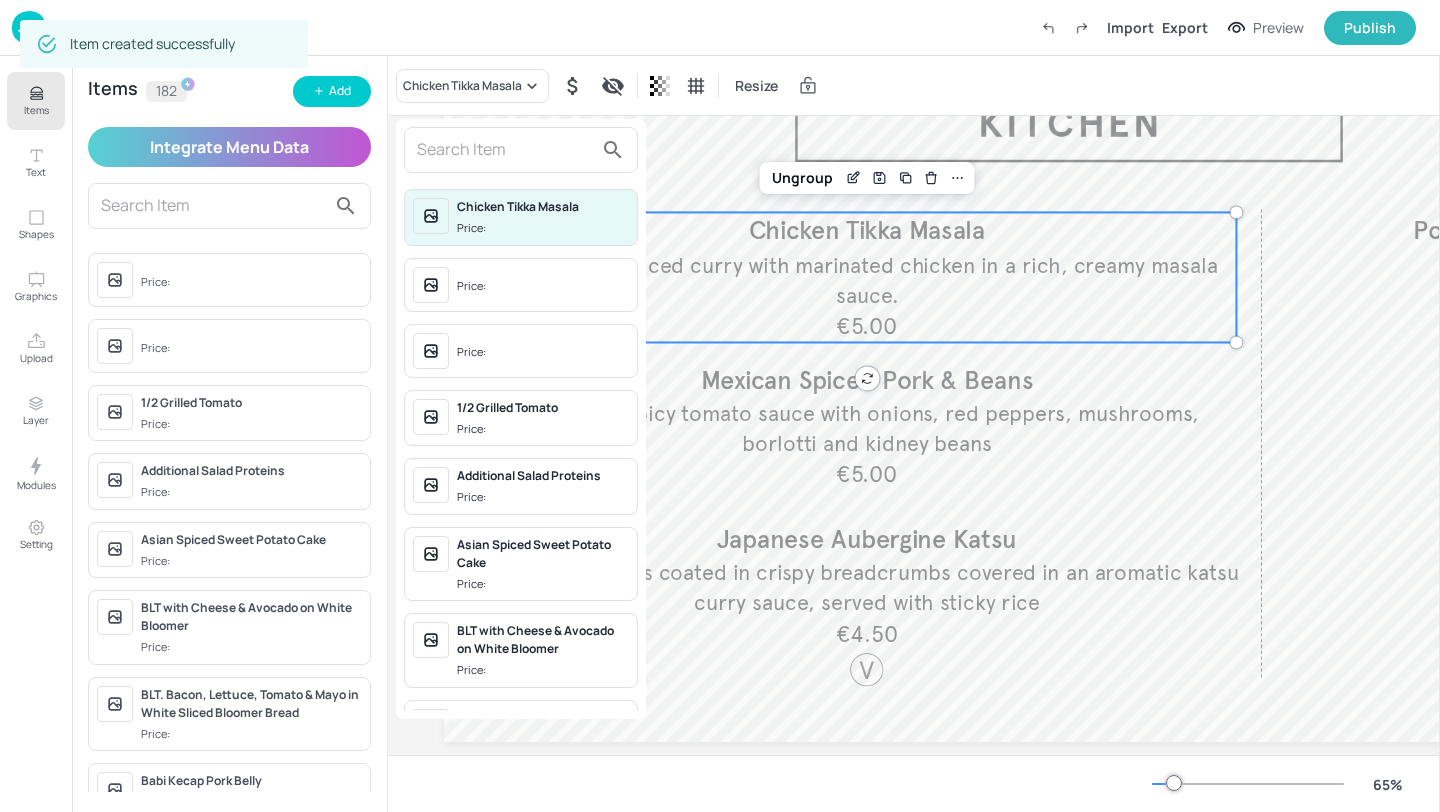click at bounding box center [505, 150] 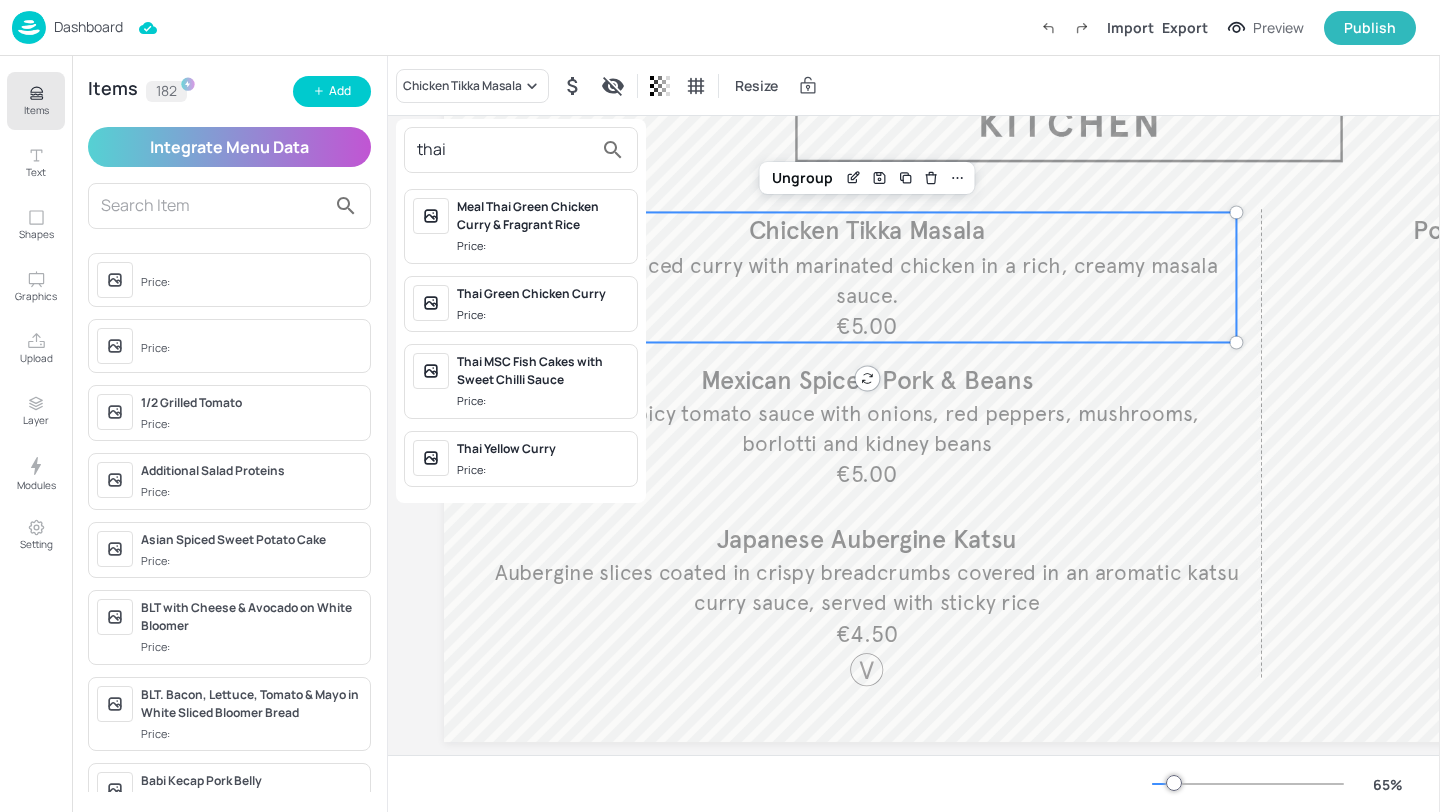 type on "thai" 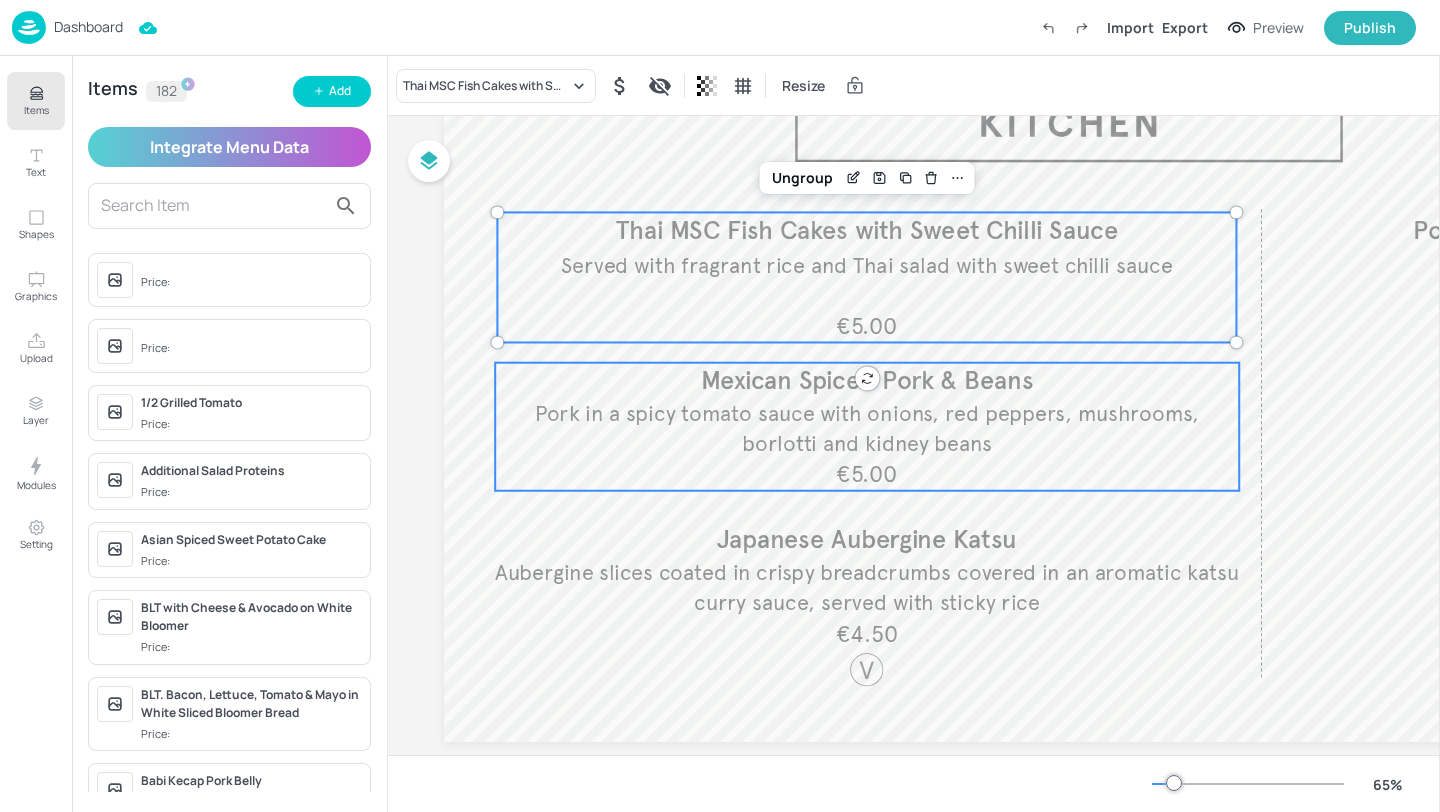 click on "Mexican Spiced Pork & Beans" at bounding box center (867, 381) 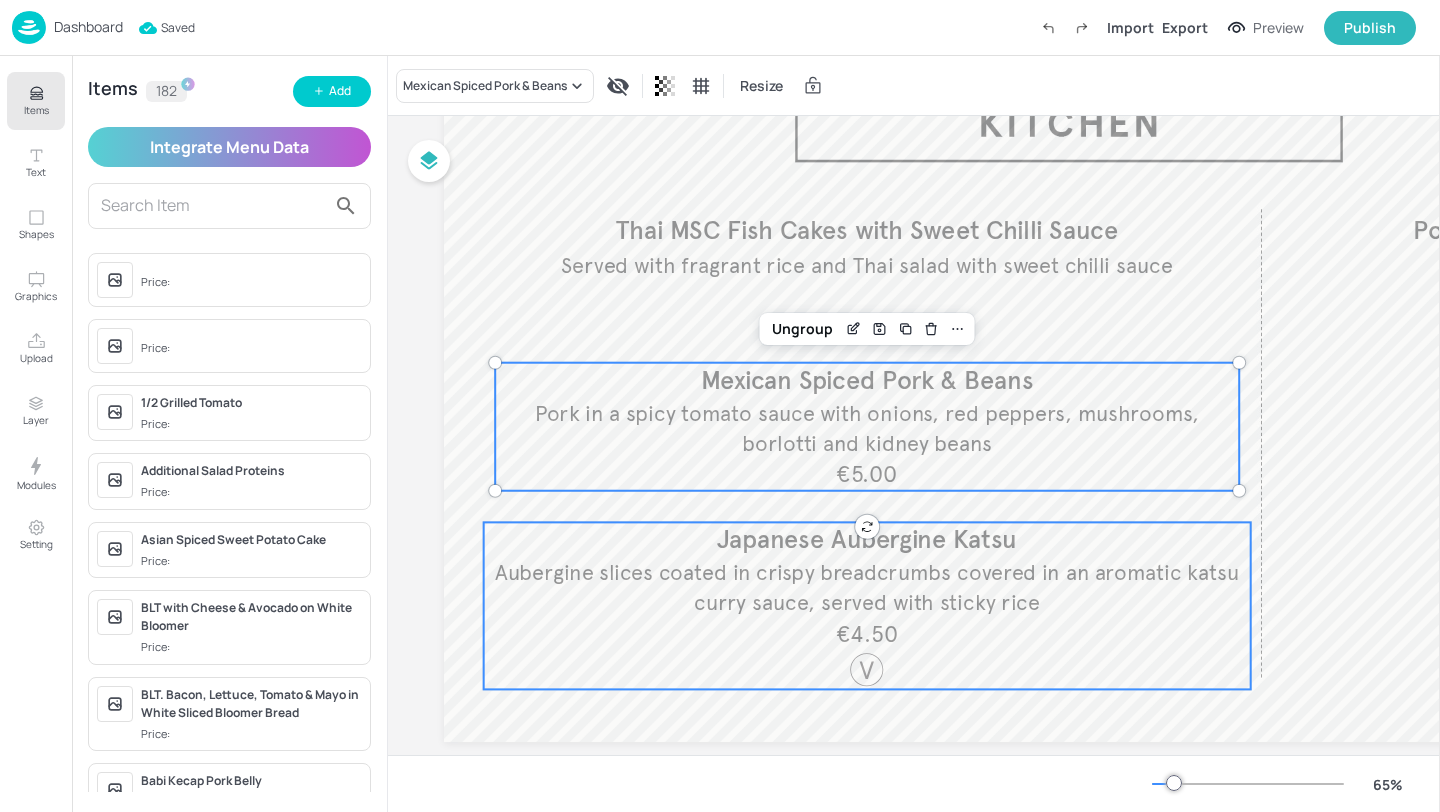 click on "Japanese Aubergine Katsu" at bounding box center (867, 540) 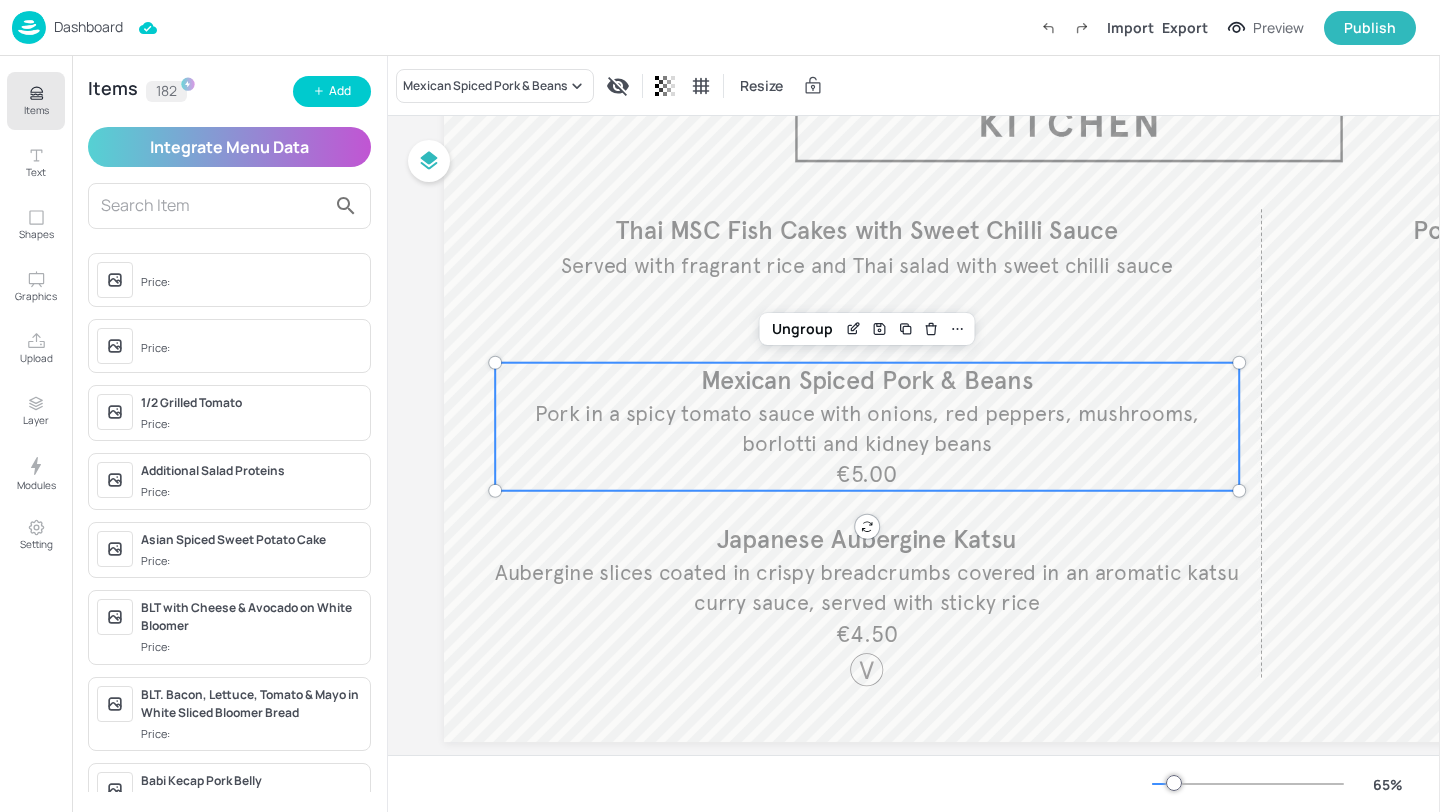 click on "Pork in a spicy tomato sauce with onions, red peppers, mushrooms, borlotti and kidney beans" at bounding box center [867, 428] 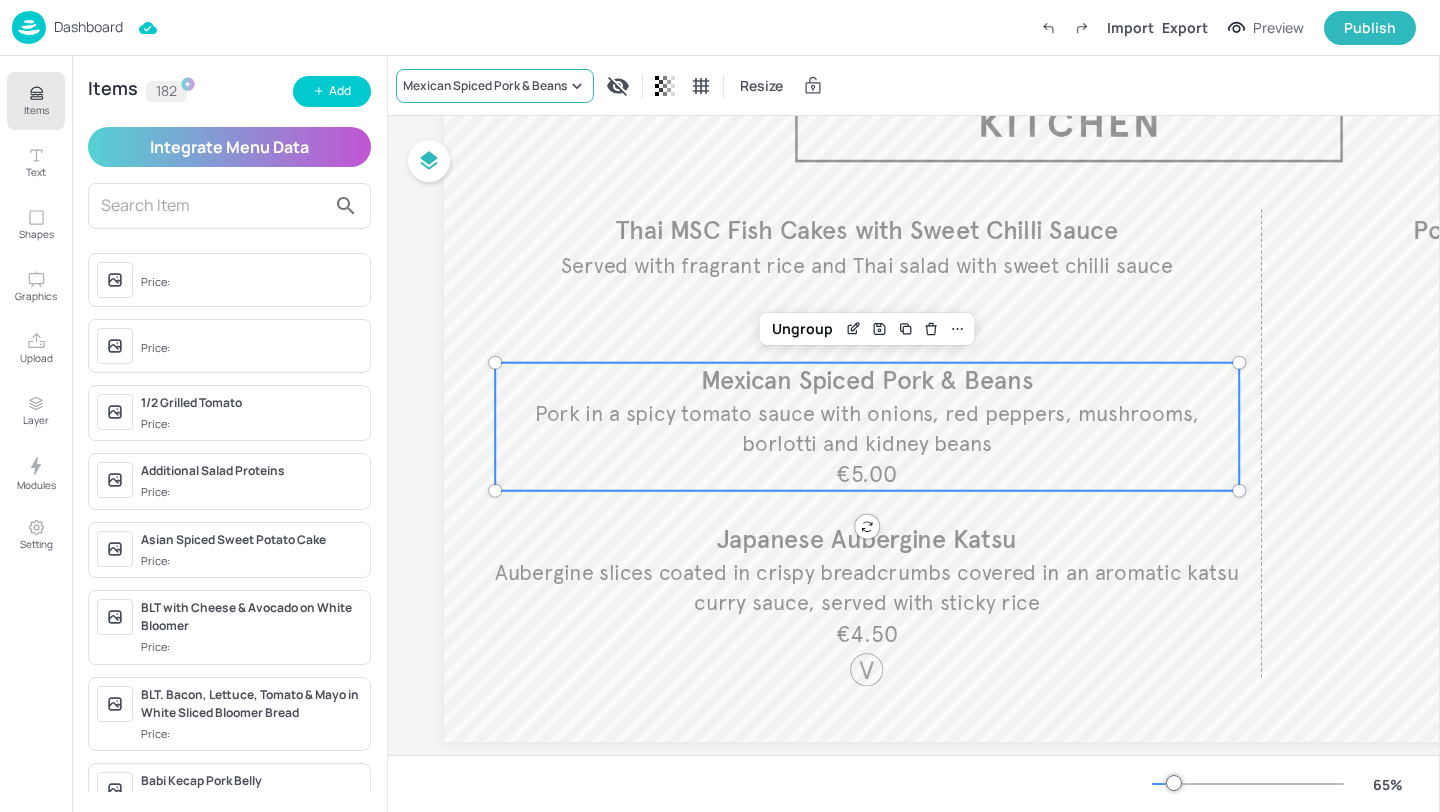 click on "Mexican Spiced Pork & Beans" at bounding box center [485, 86] 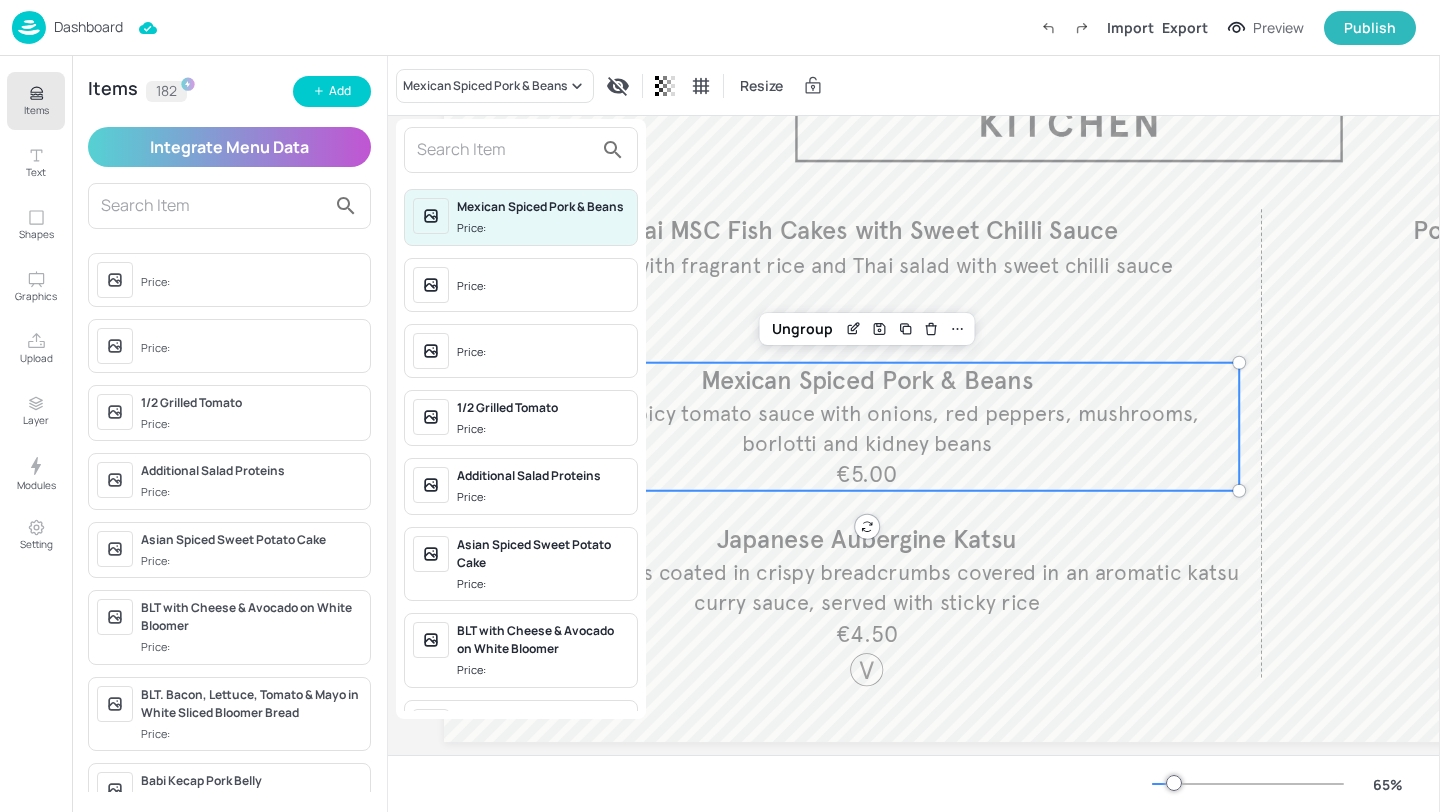 click at bounding box center [505, 150] 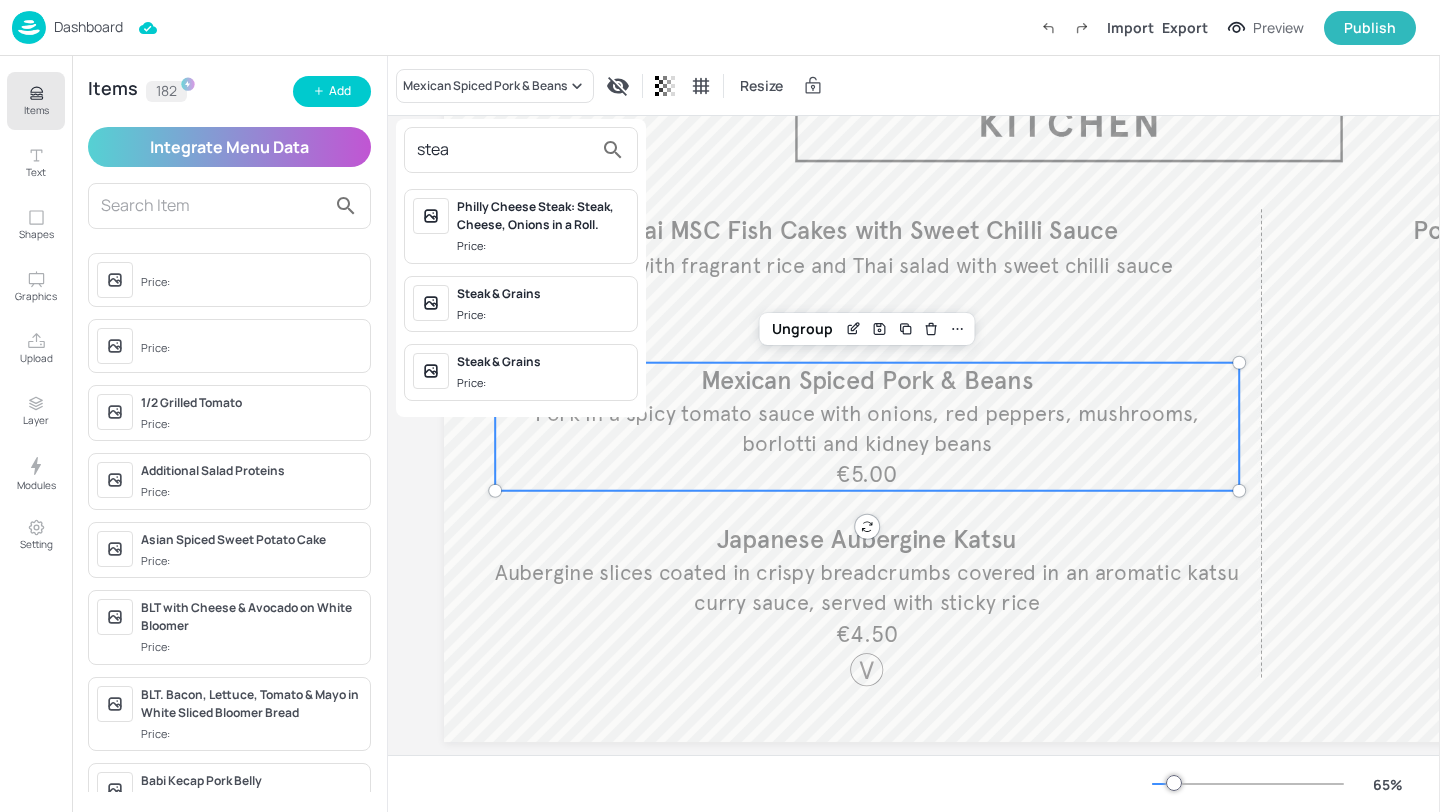 type on "stea" 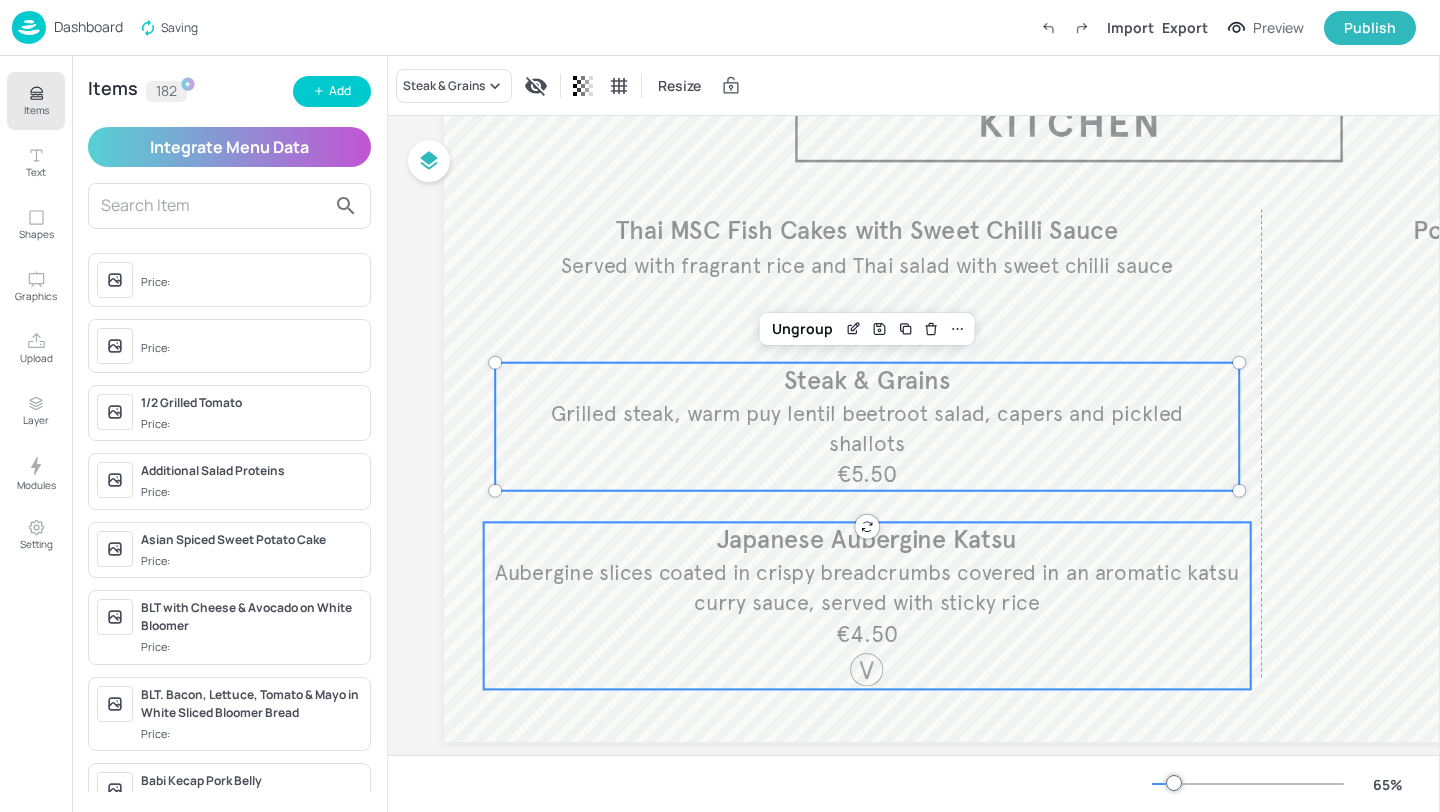 click on "Aubergine slices coated in crispy breadcrumbs covered in an aromatic katsu curry sauce, served with sticky rice" at bounding box center (867, 587) 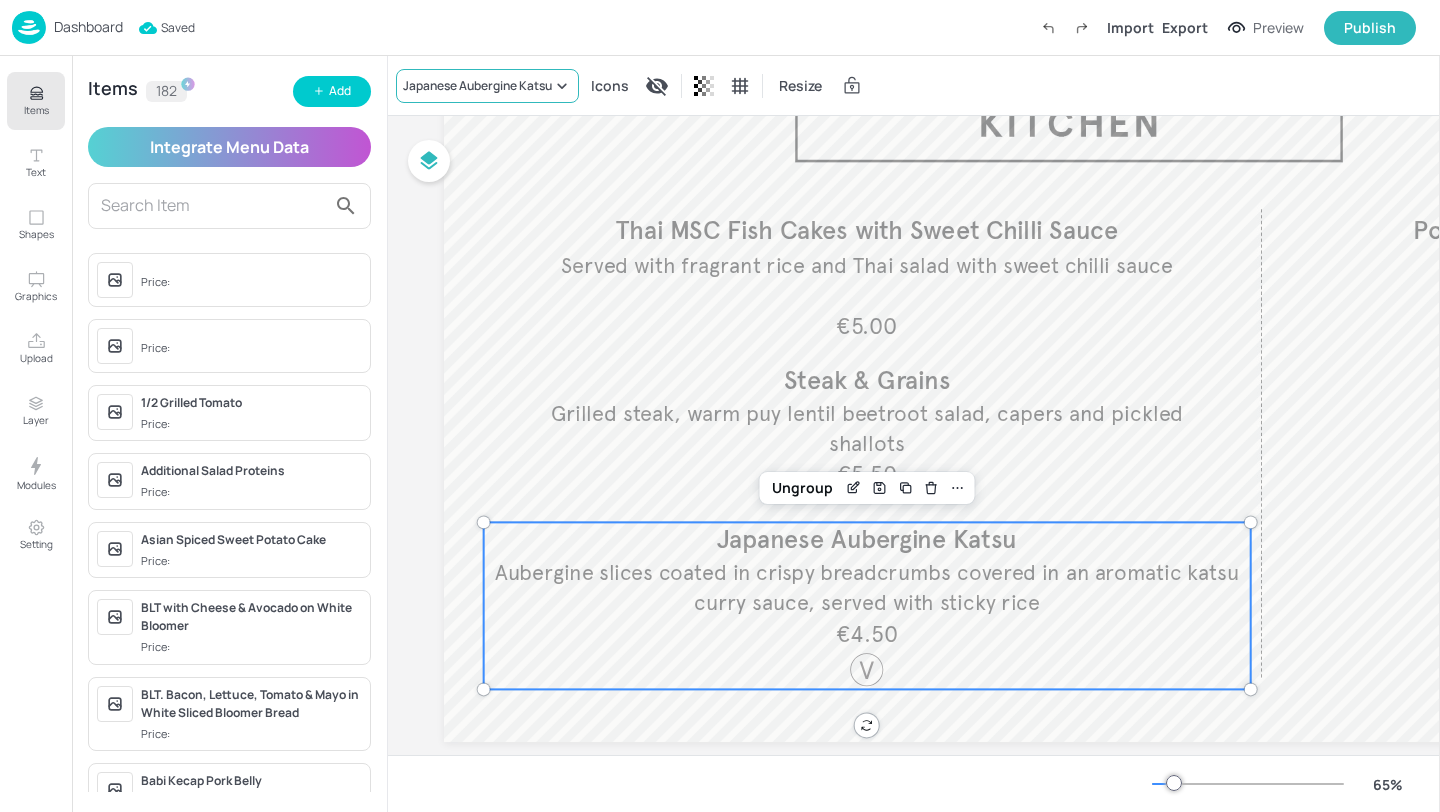 click on "Japanese Aubergine Katsu" at bounding box center (477, 86) 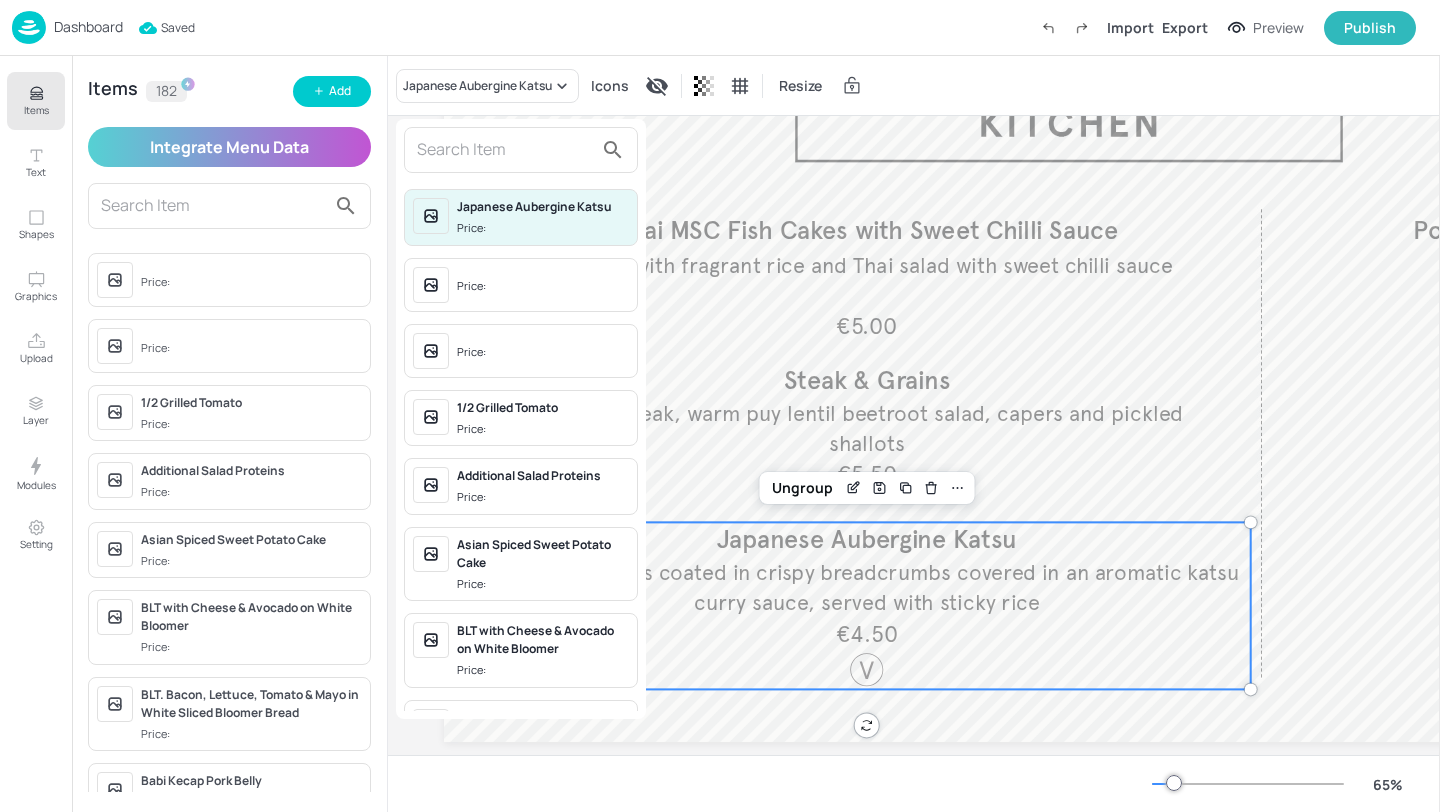 click at bounding box center (505, 150) 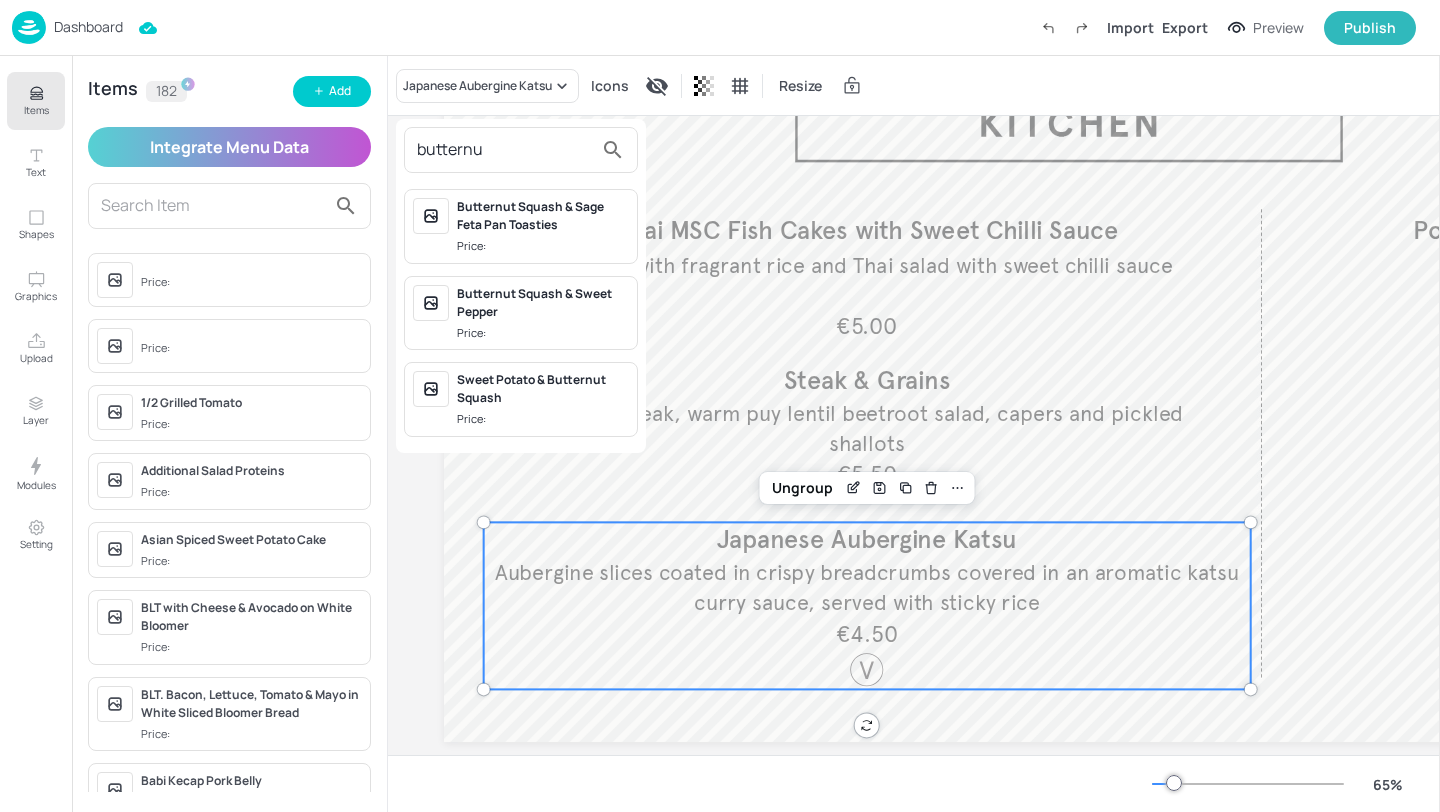 type on "butternu" 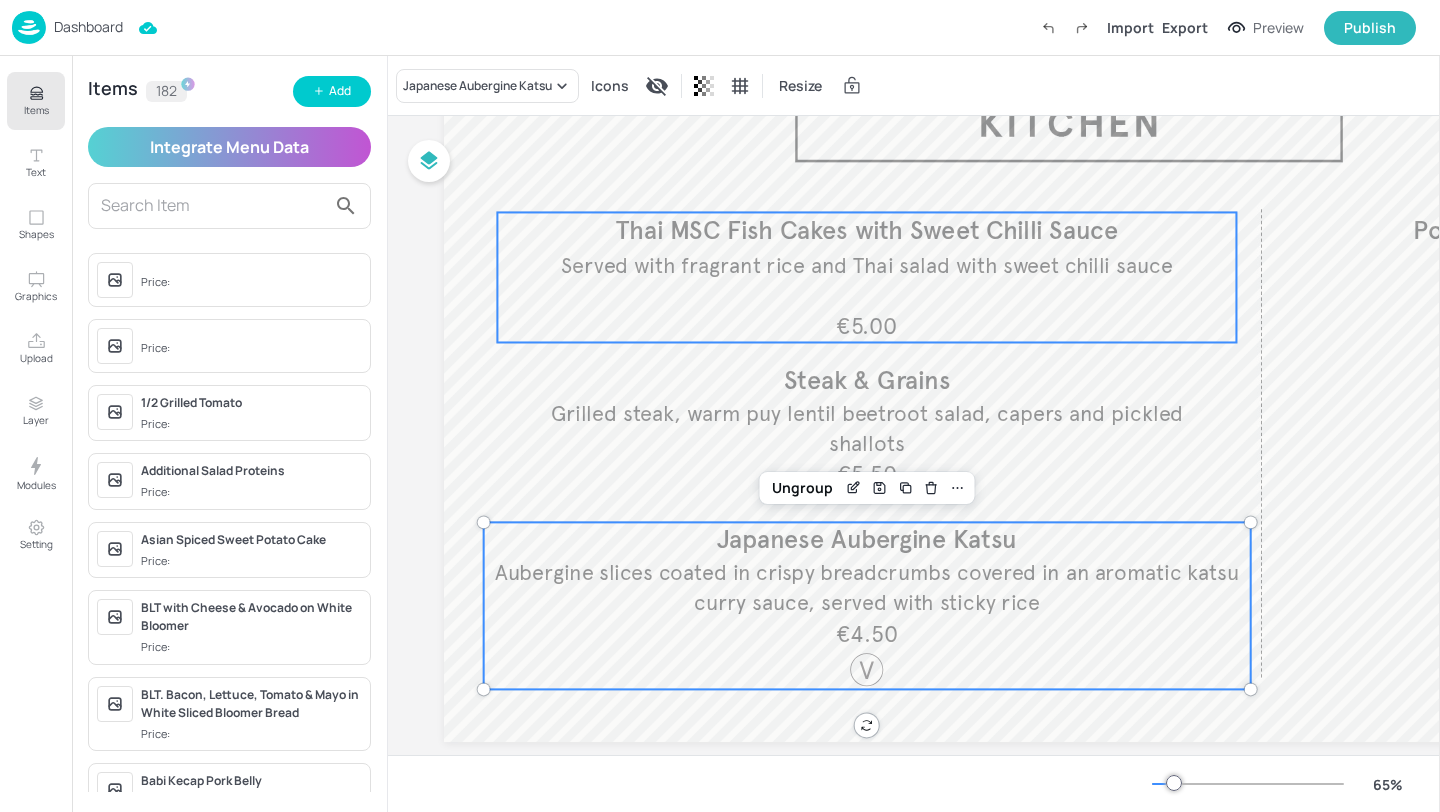 scroll, scrollTop: 184, scrollLeft: 0, axis: vertical 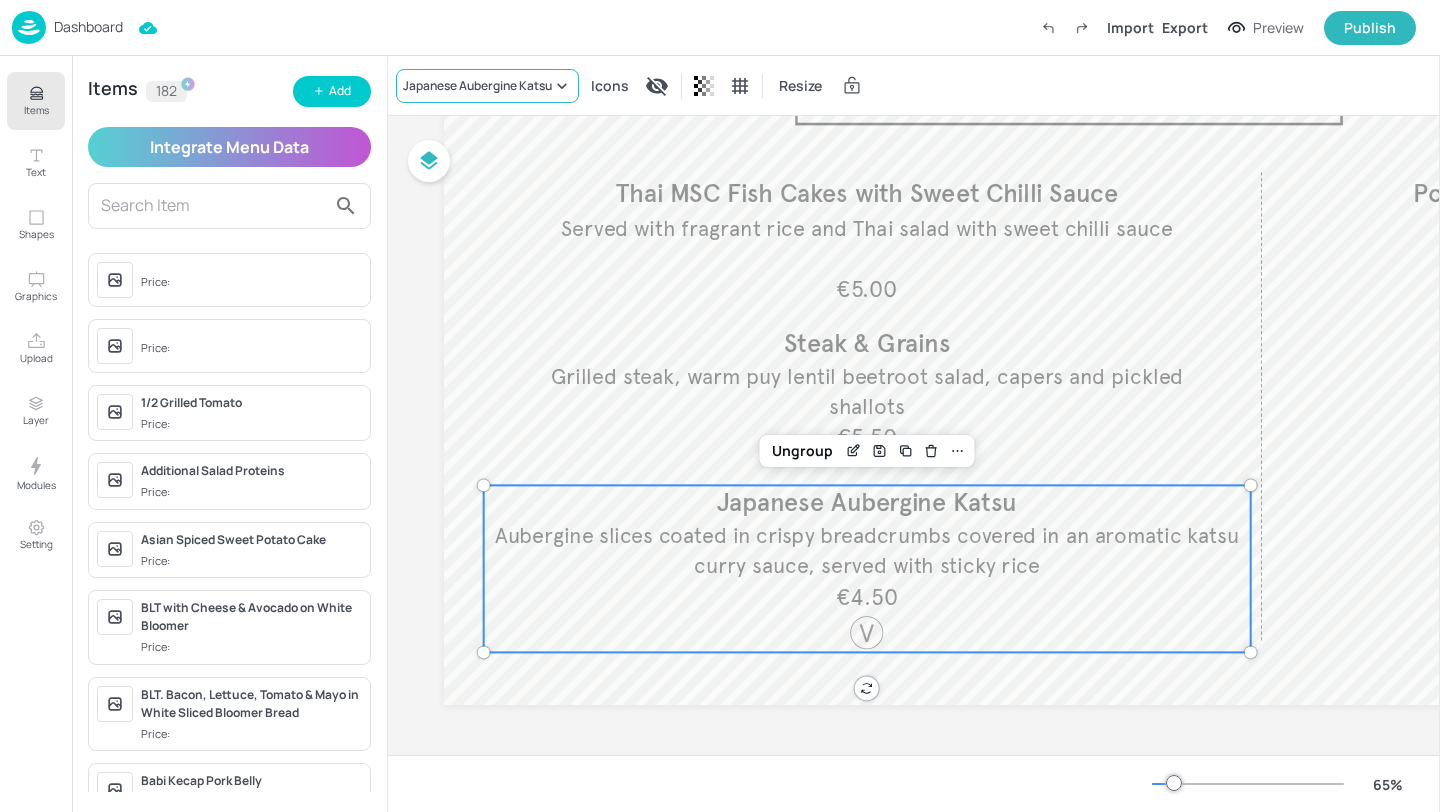 click on "Japanese Aubergine Katsu" at bounding box center [477, 86] 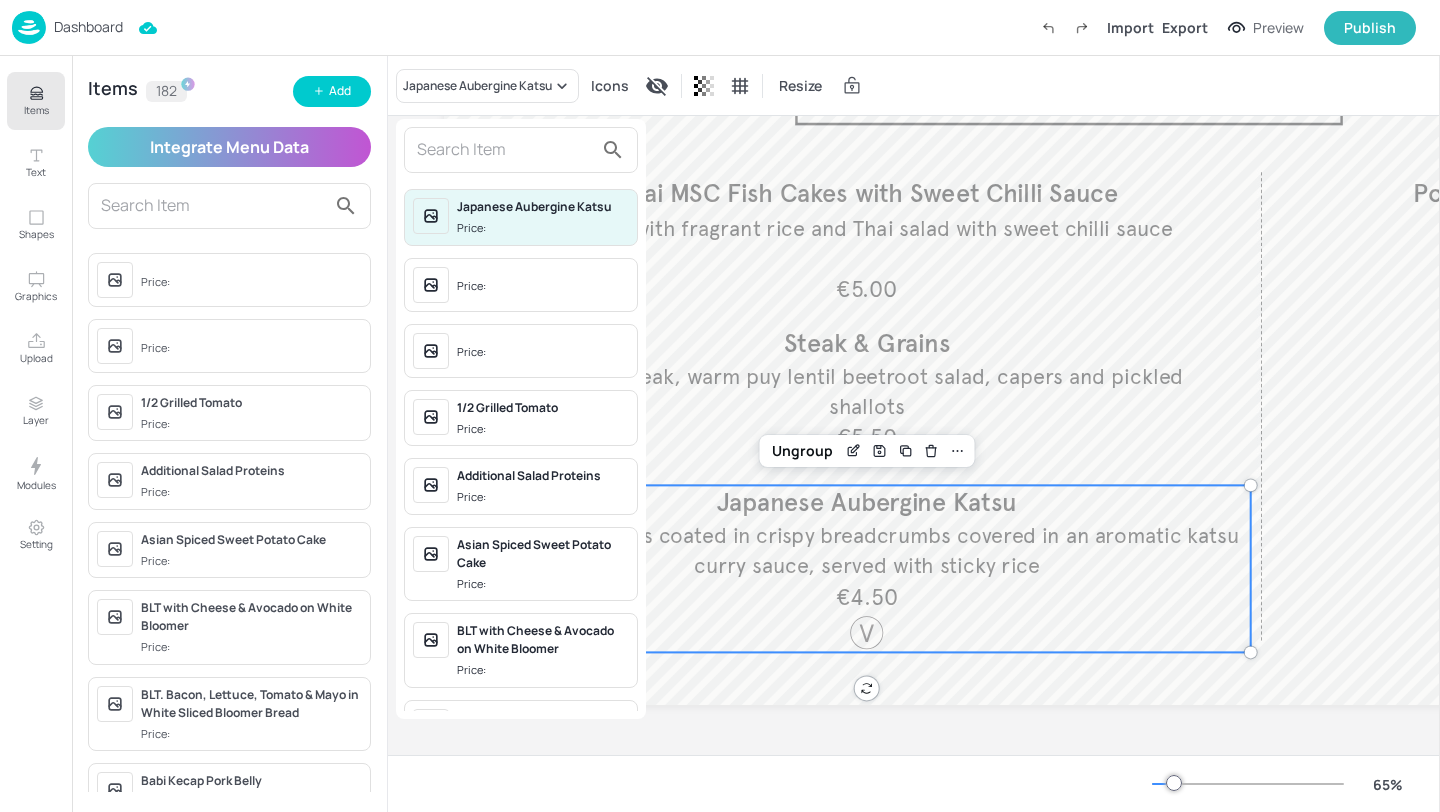 click at bounding box center (505, 150) 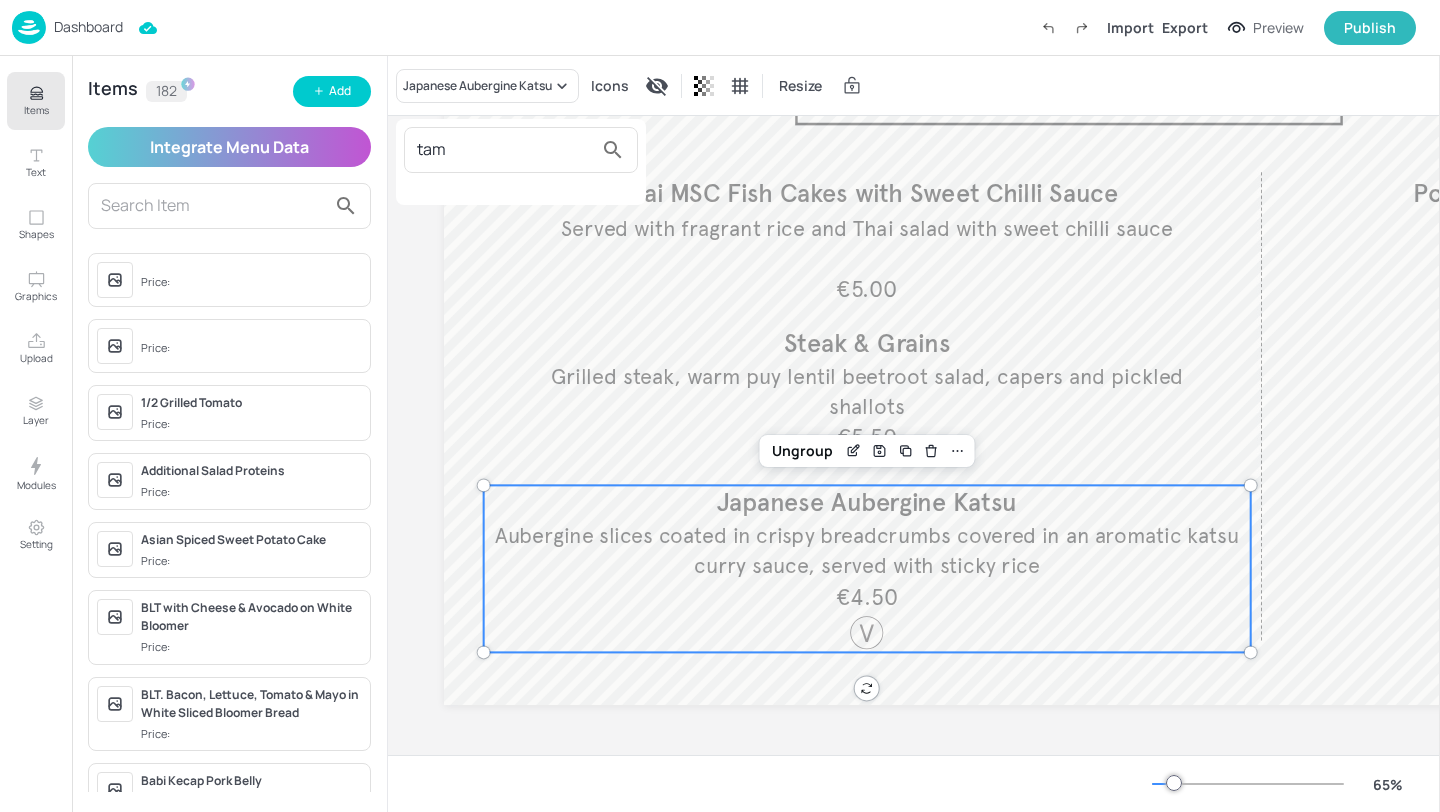 type on "tam" 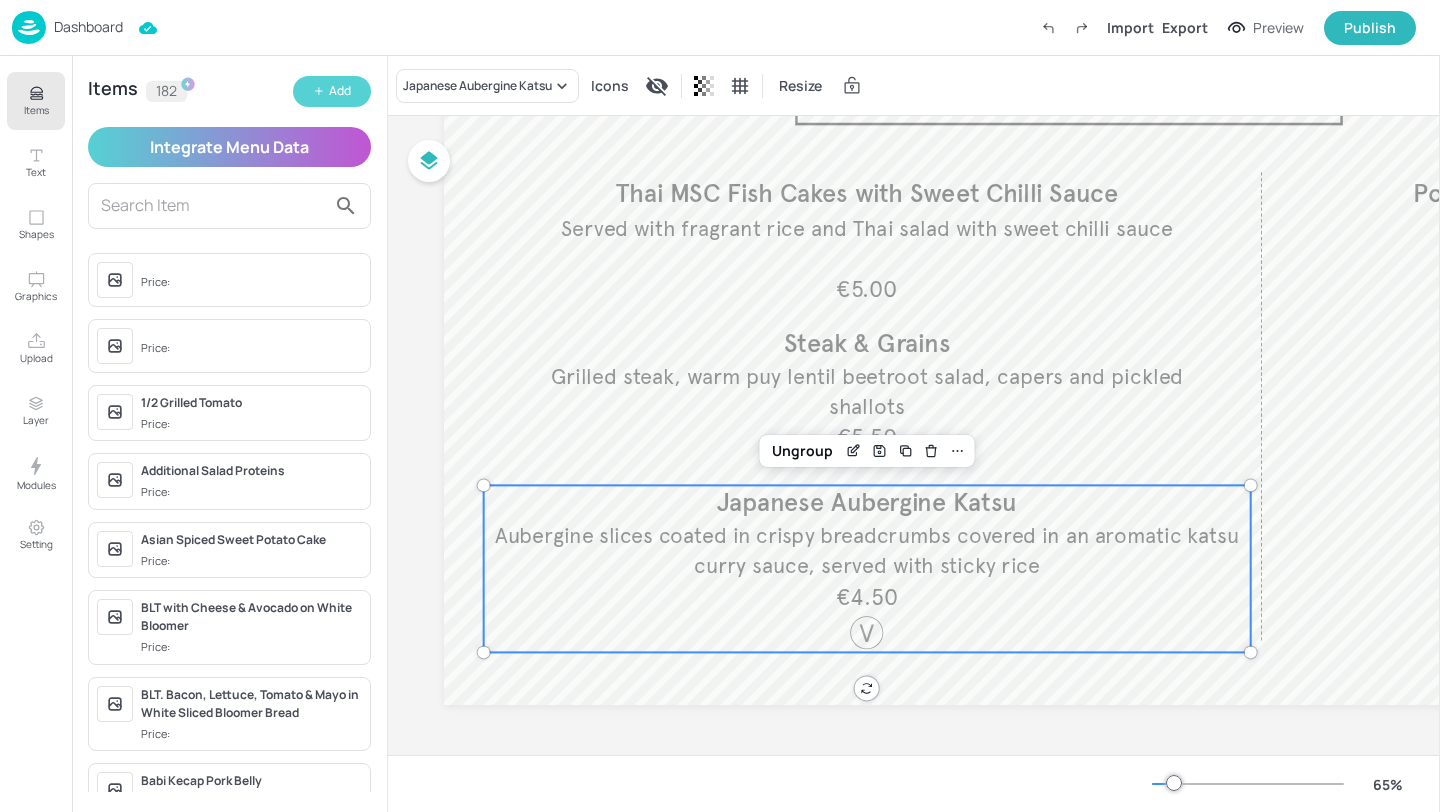 click on "Add" at bounding box center [340, 91] 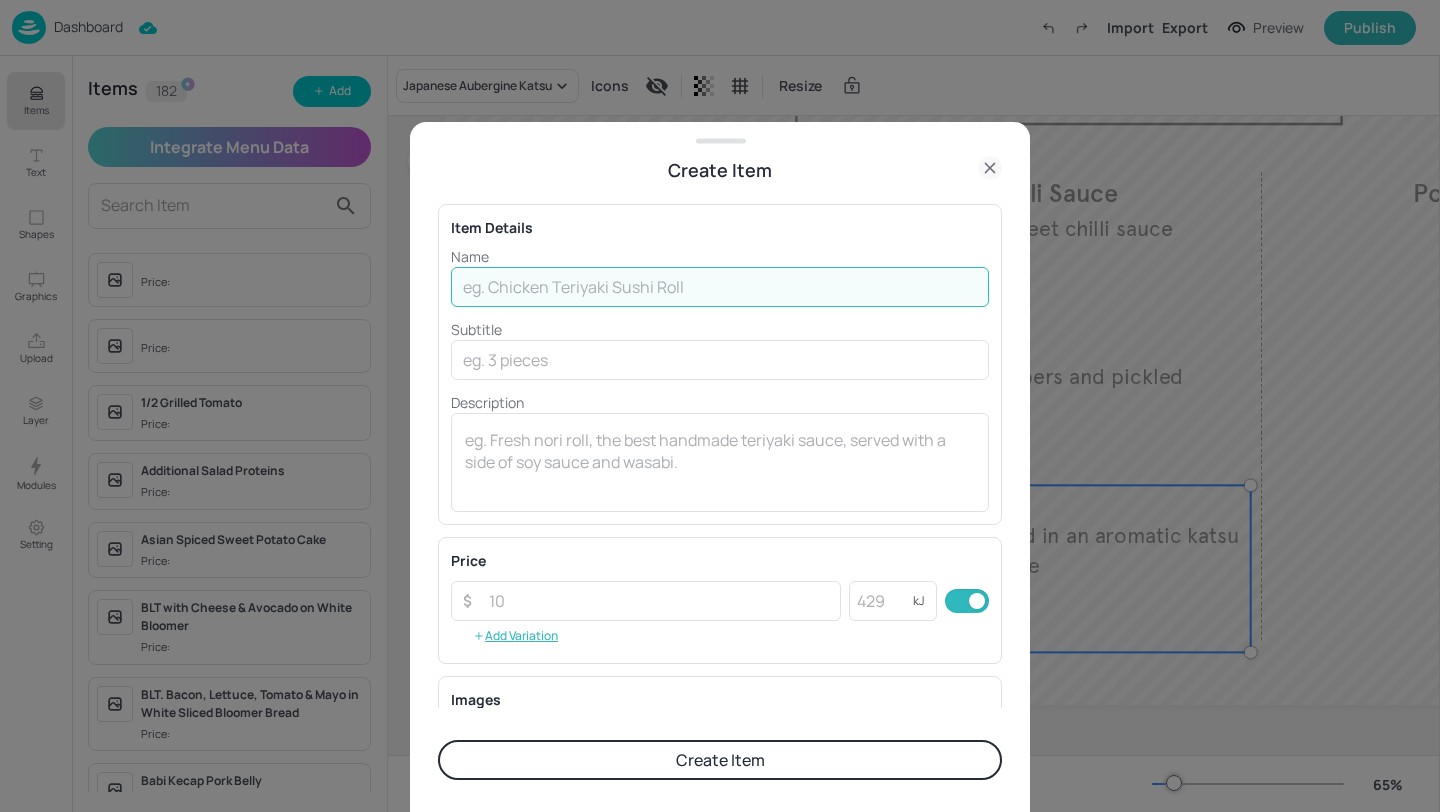 click at bounding box center [720, 287] 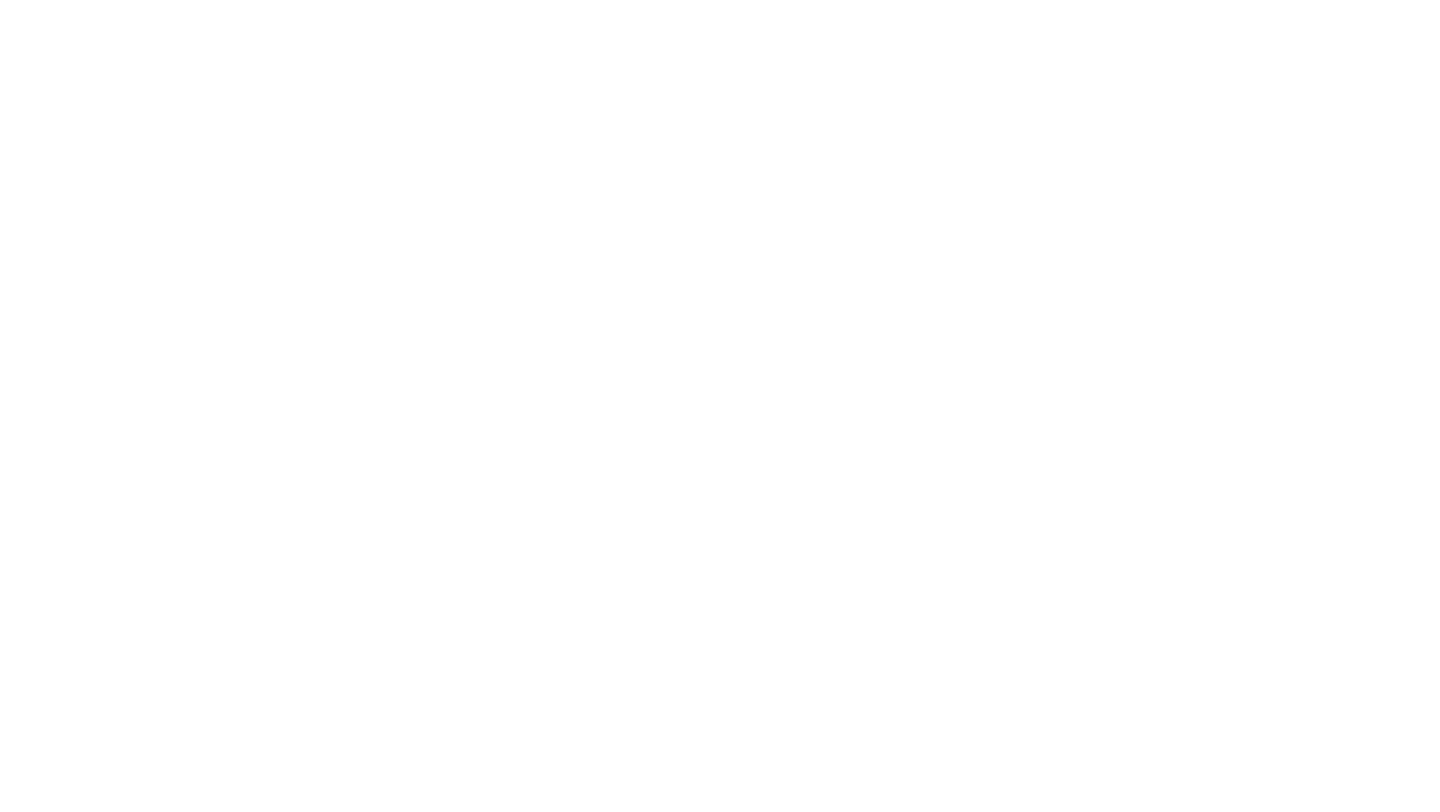 scroll, scrollTop: 0, scrollLeft: 0, axis: both 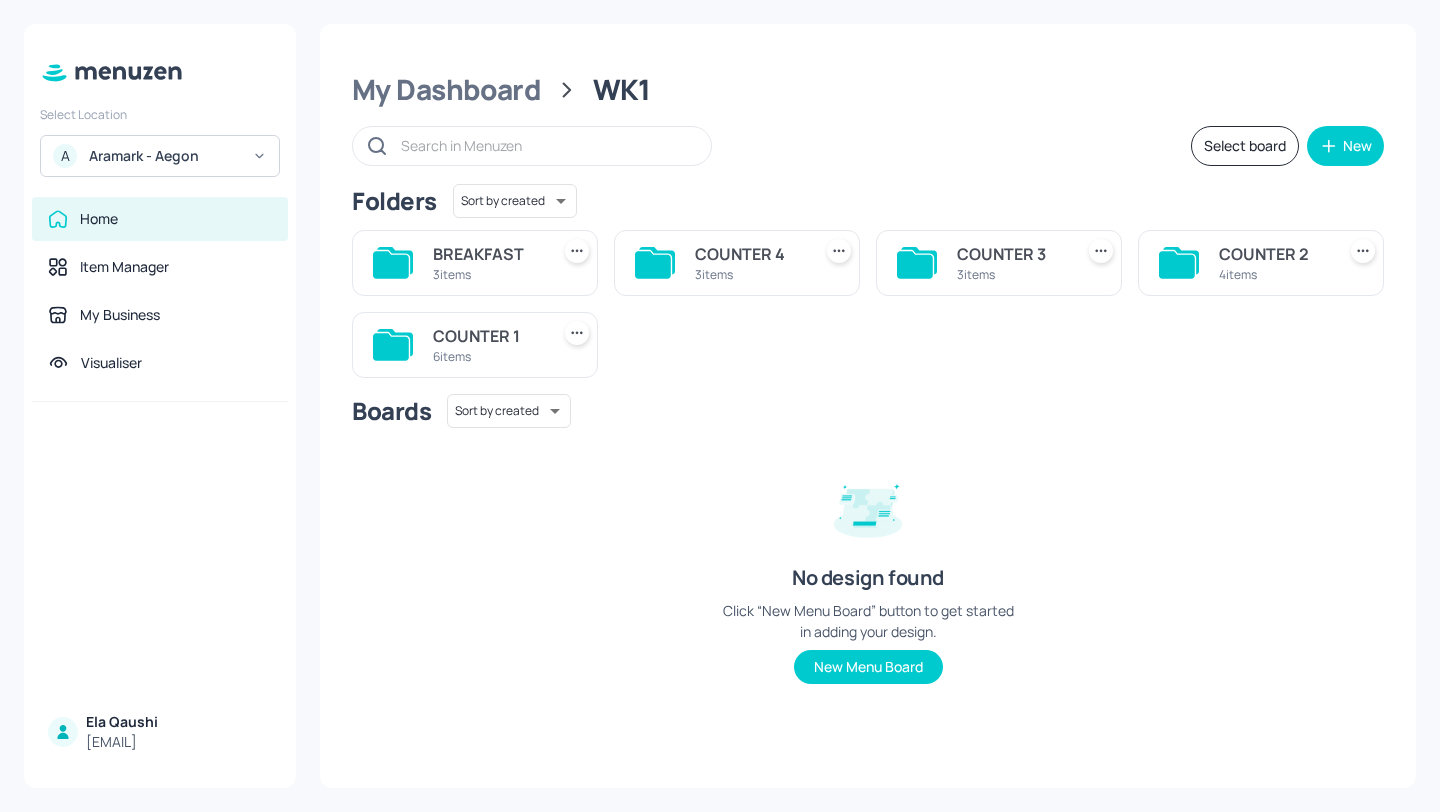 click on "BREAKFAST" at bounding box center [487, 254] 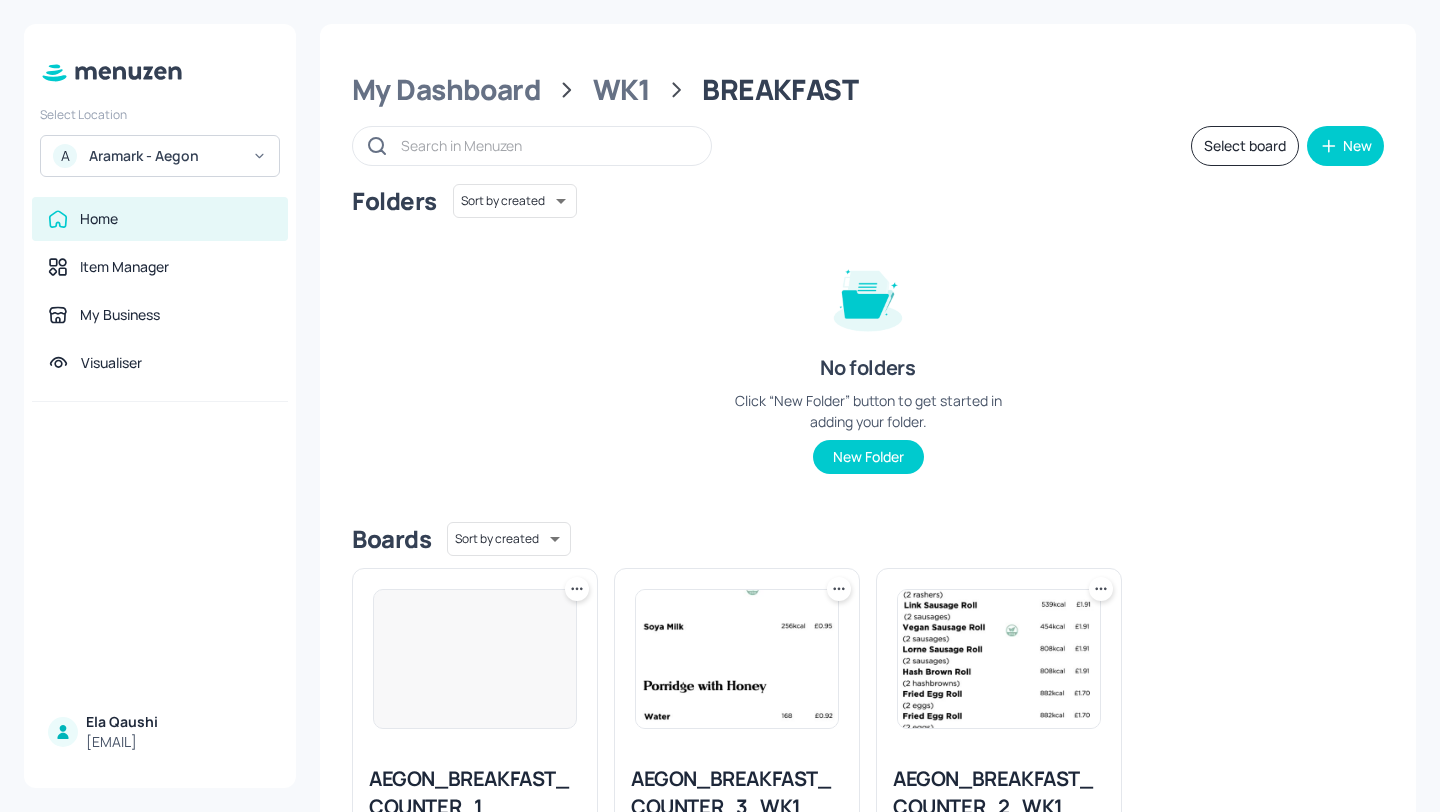 scroll, scrollTop: 151, scrollLeft: 0, axis: vertical 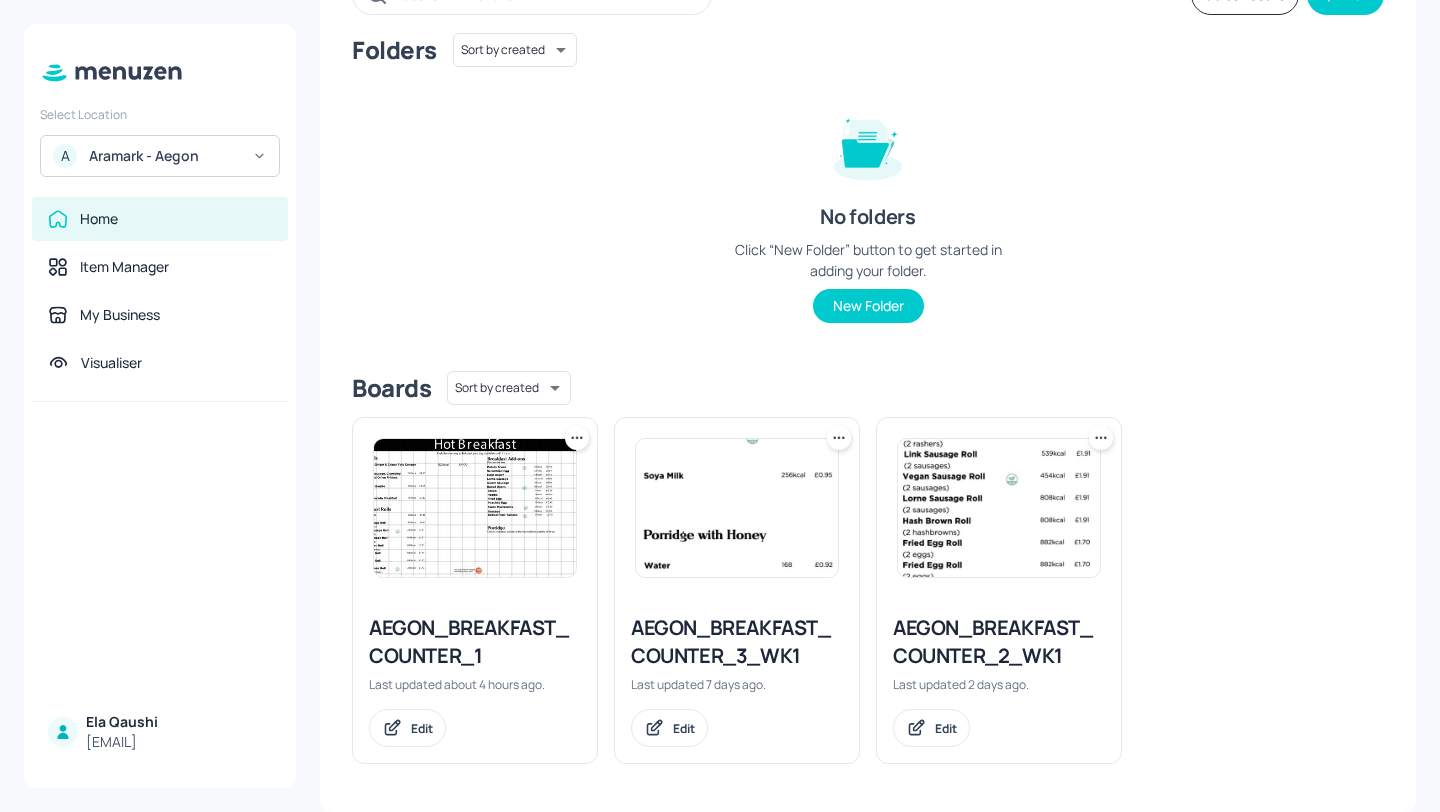 click on "AEGON_BREAKFAST_COUNTER_2_WK1" at bounding box center (999, 642) 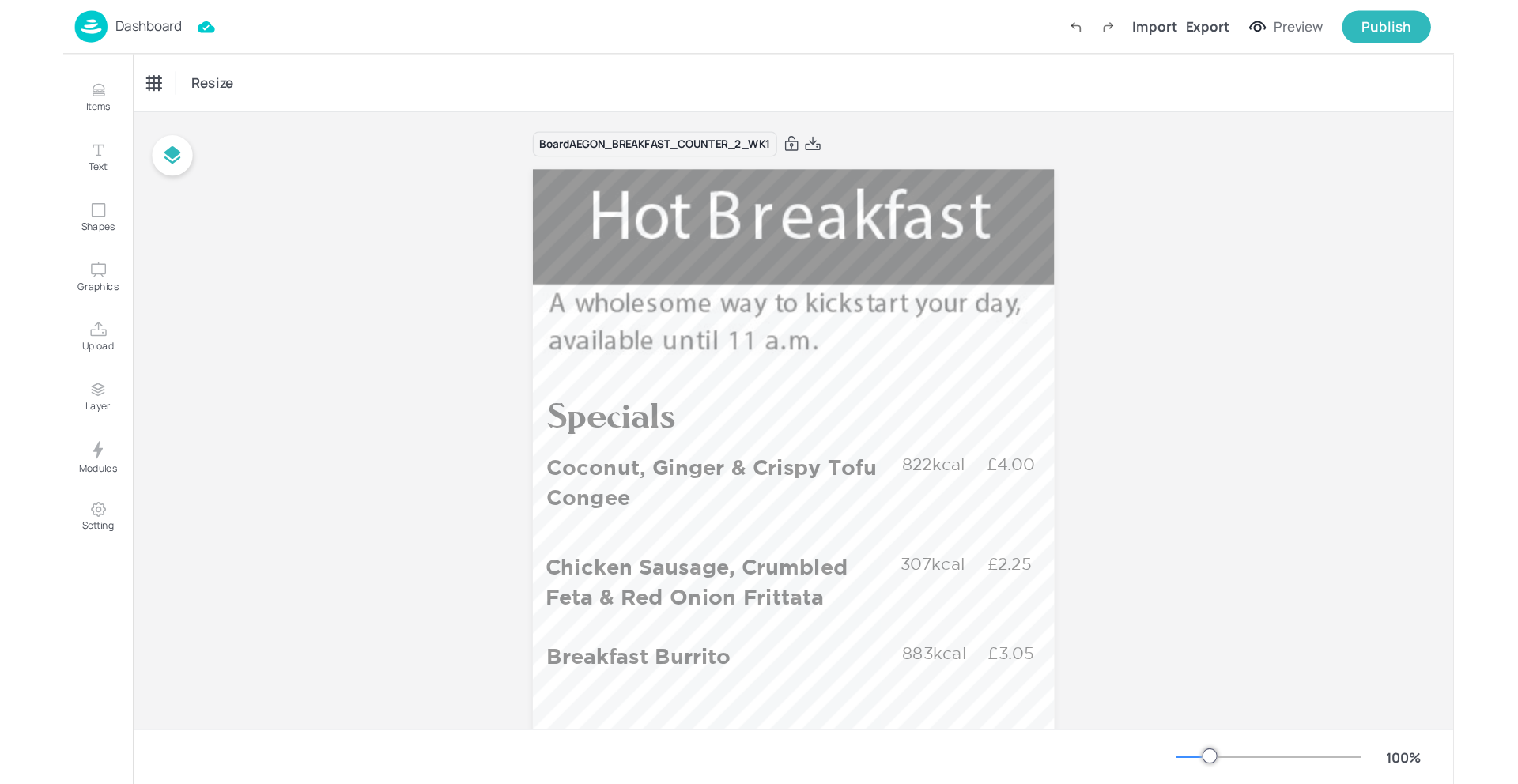 scroll, scrollTop: 0, scrollLeft: 0, axis: both 